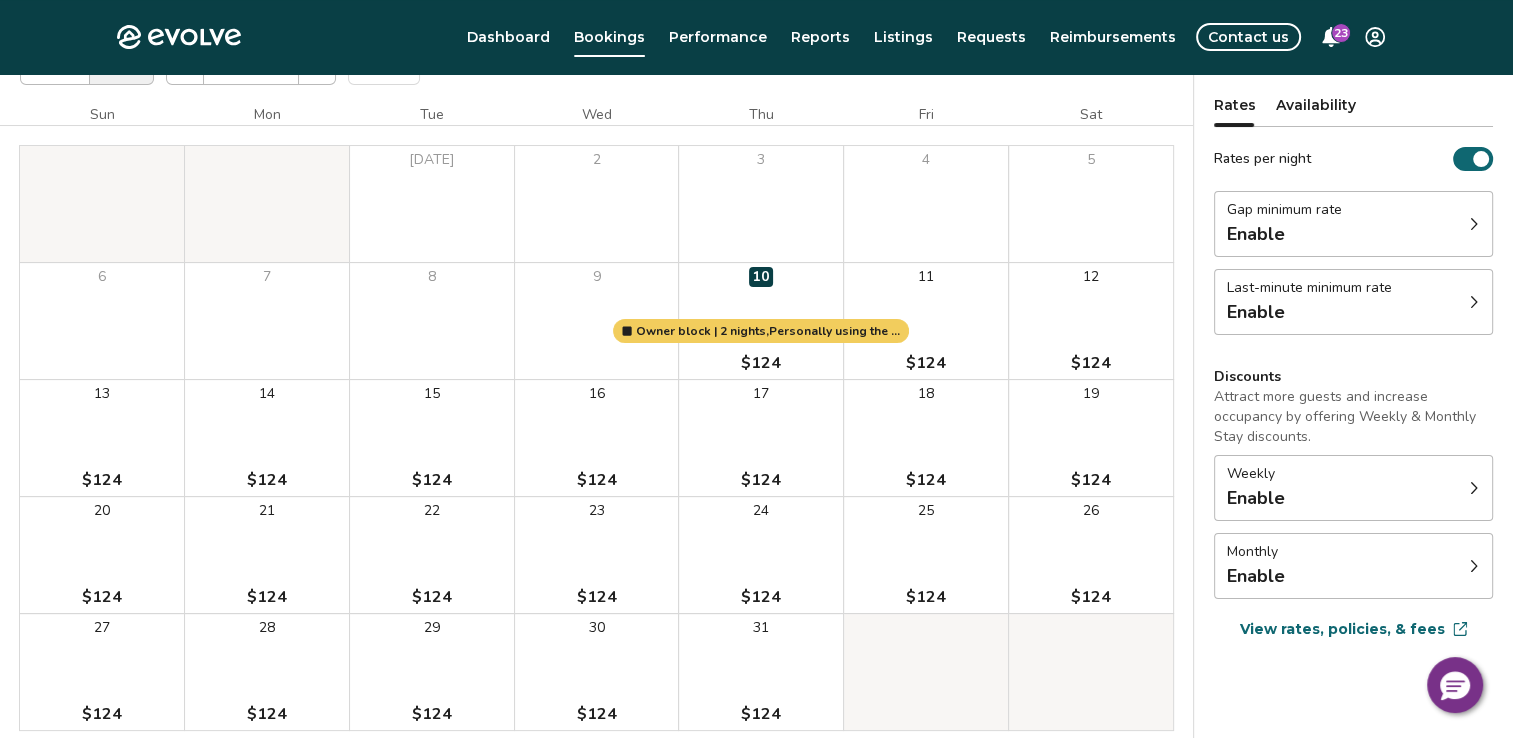 scroll, scrollTop: 0, scrollLeft: 0, axis: both 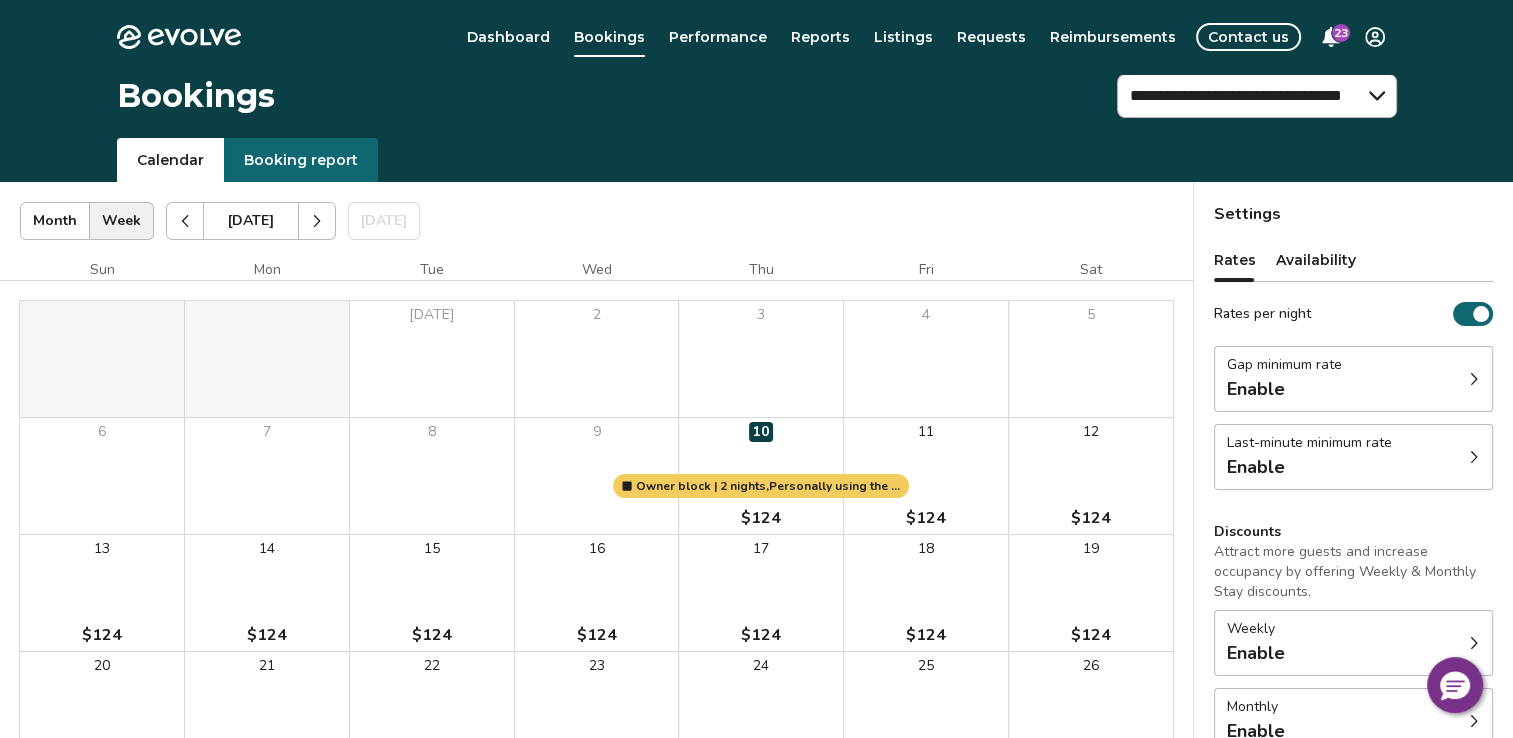 click on "Booking report" at bounding box center (301, 160) 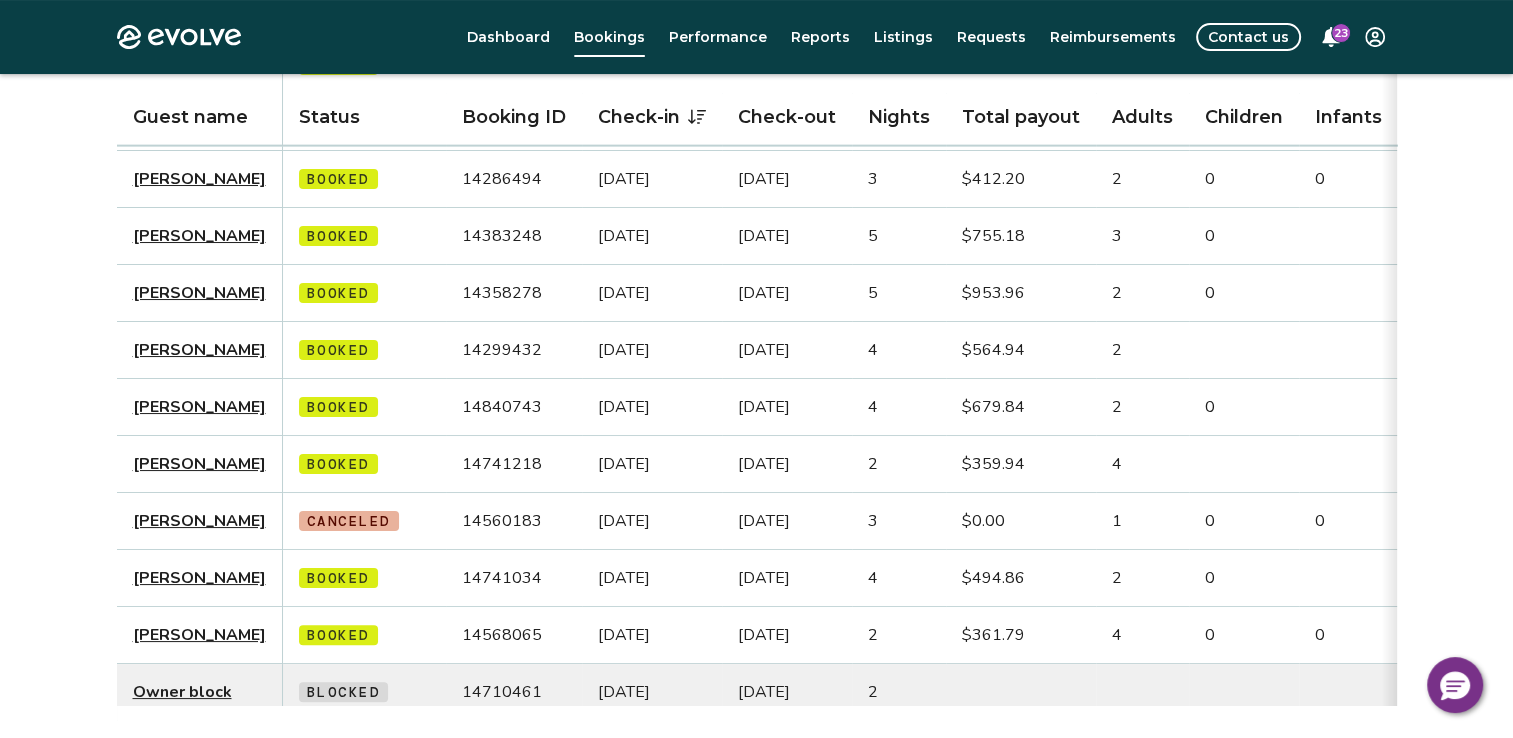 scroll, scrollTop: 344, scrollLeft: 0, axis: vertical 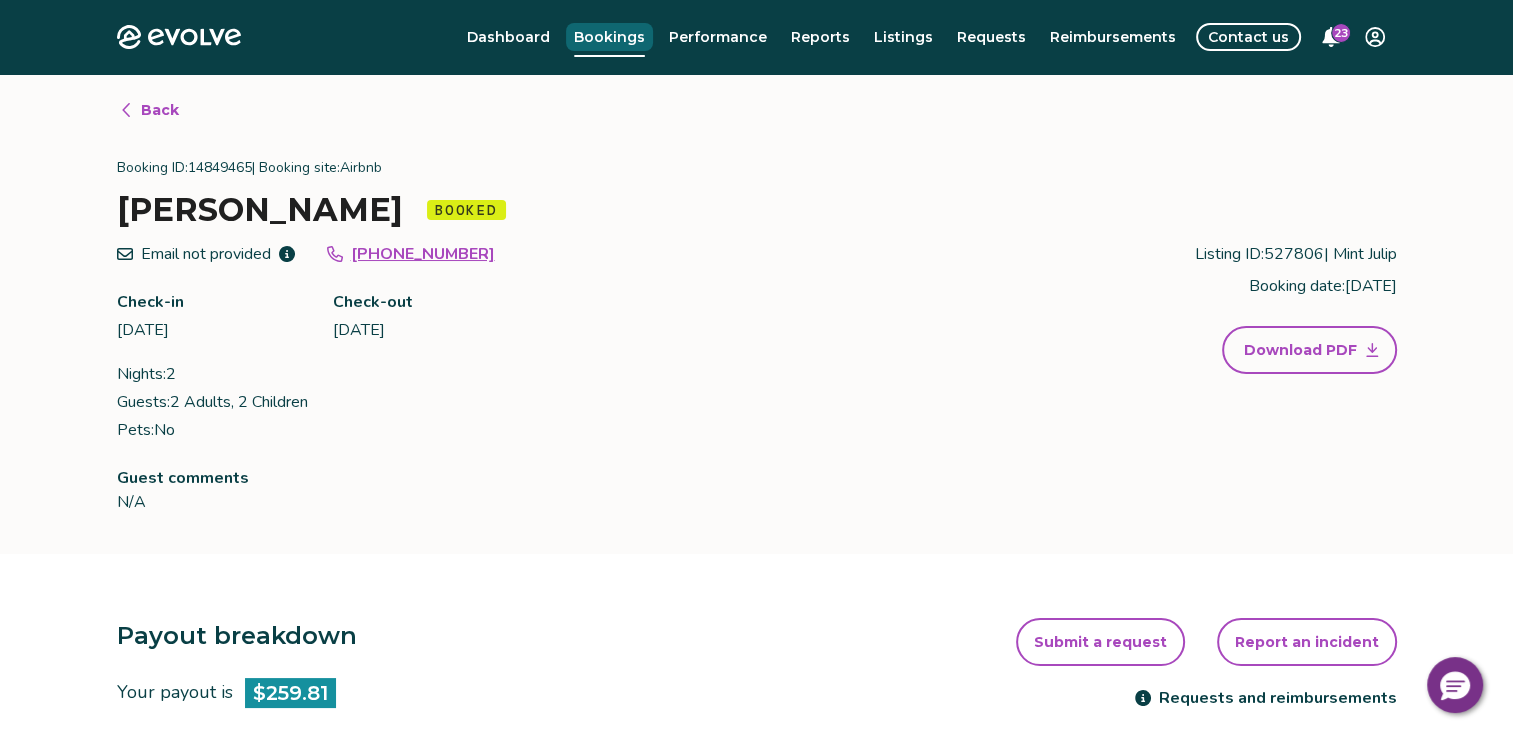 click on "Bookings" at bounding box center (609, 37) 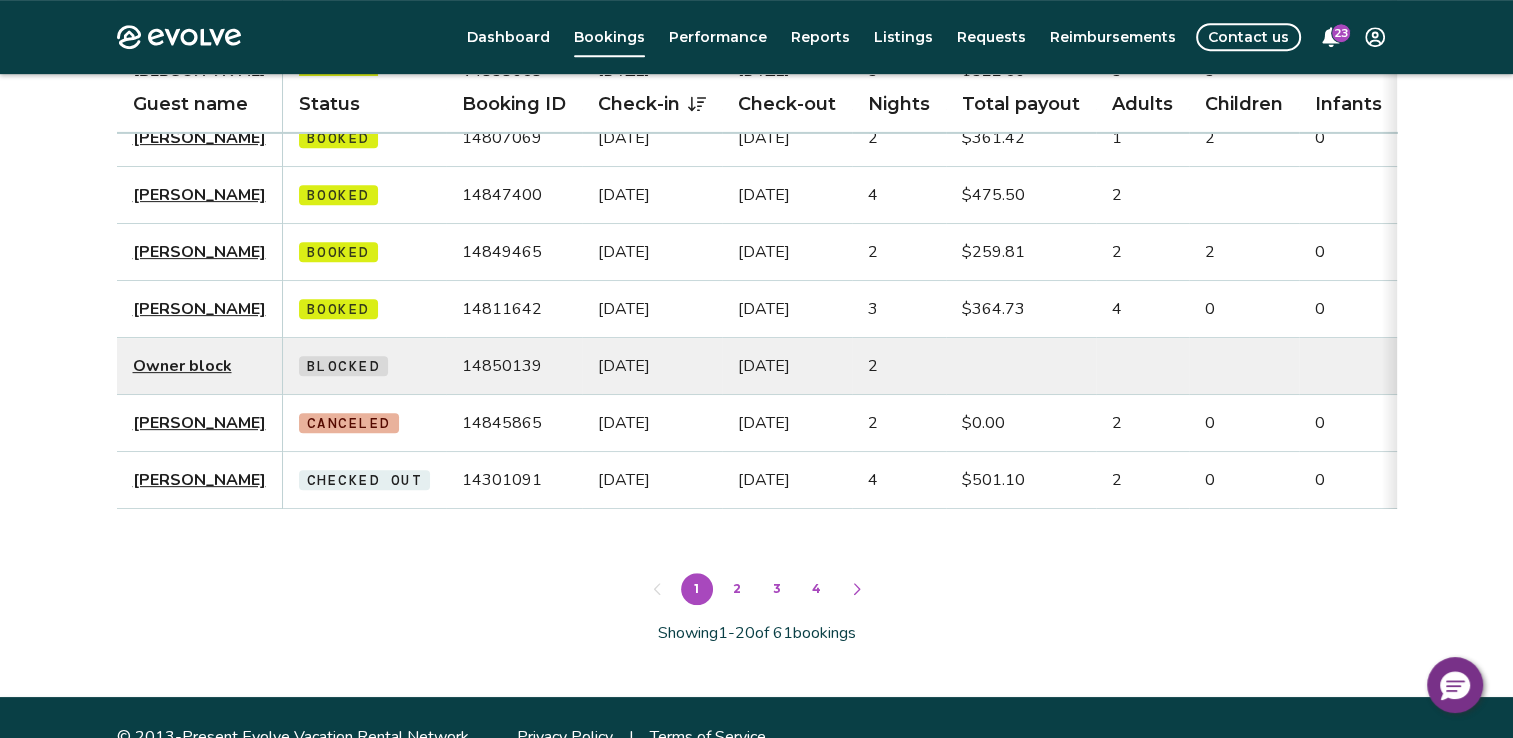 scroll, scrollTop: 1000, scrollLeft: 0, axis: vertical 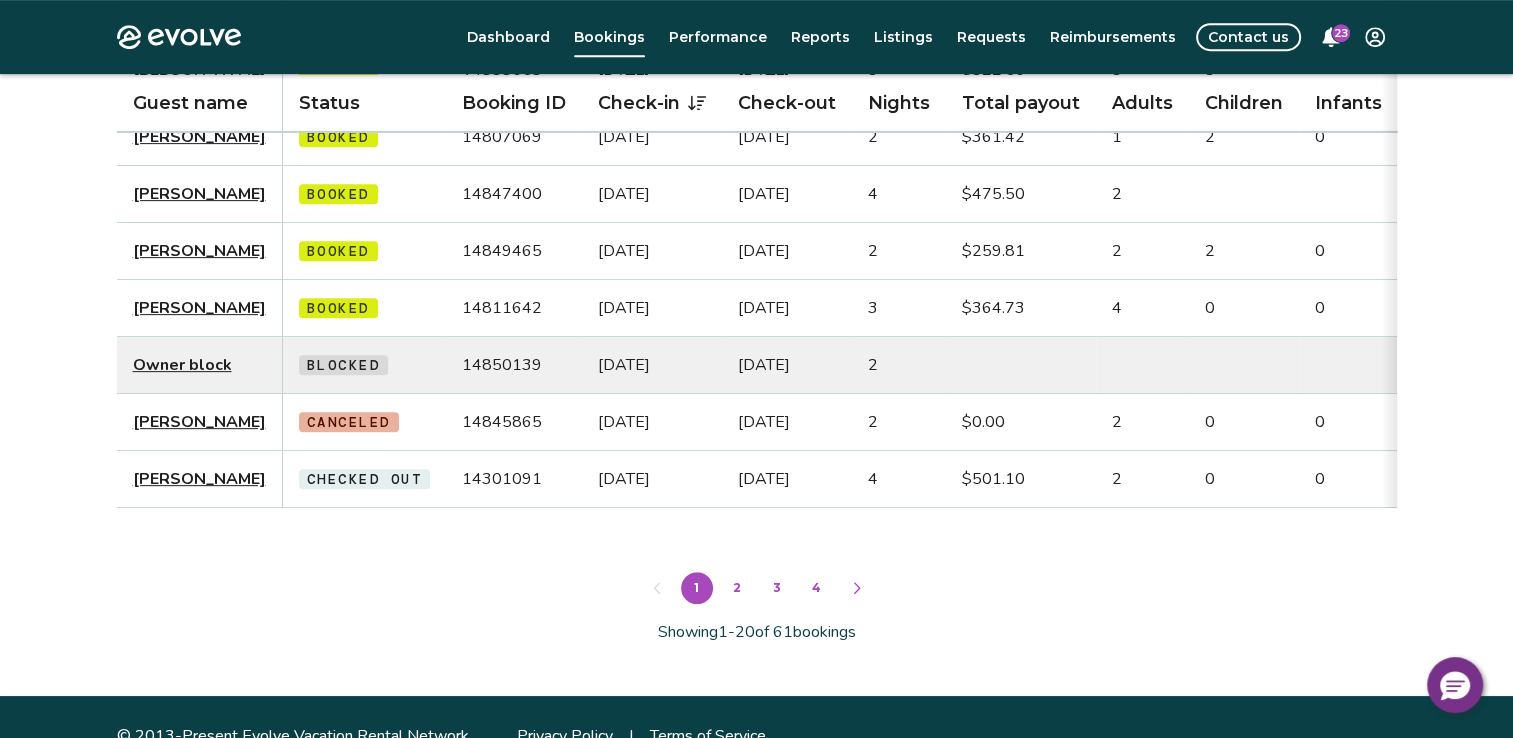 click on "2" at bounding box center [737, 588] 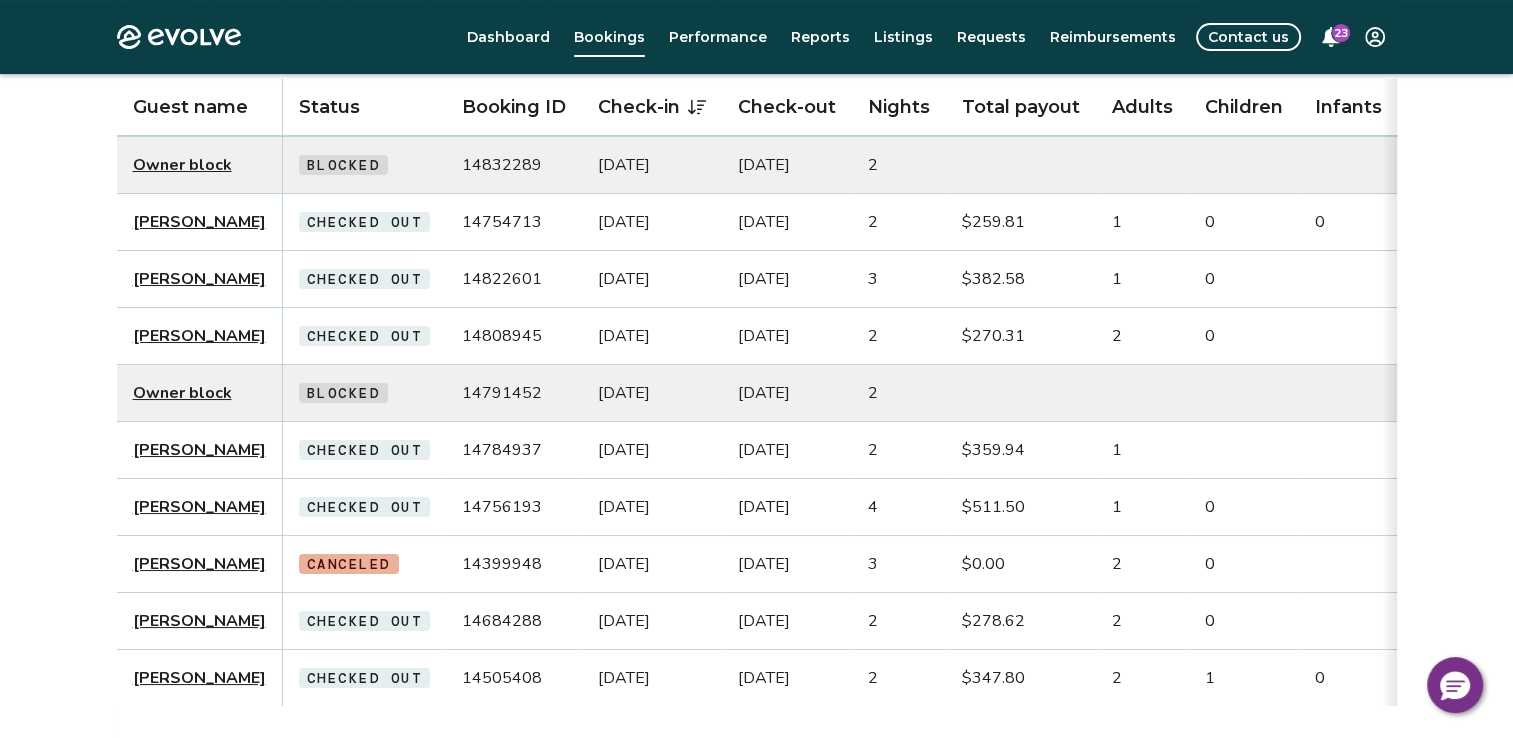 scroll, scrollTop: 144, scrollLeft: 0, axis: vertical 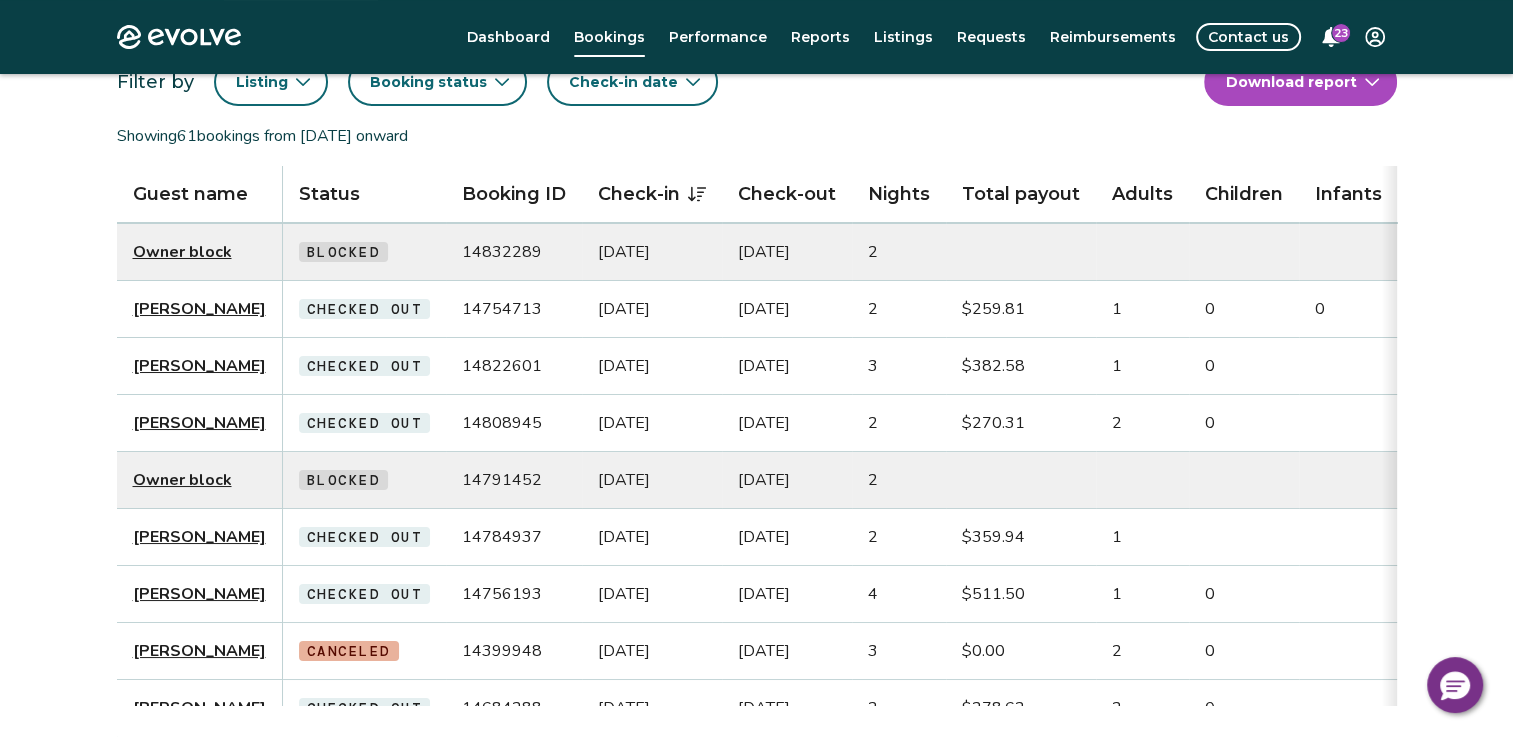 click on "[PERSON_NAME]" at bounding box center (199, 366) 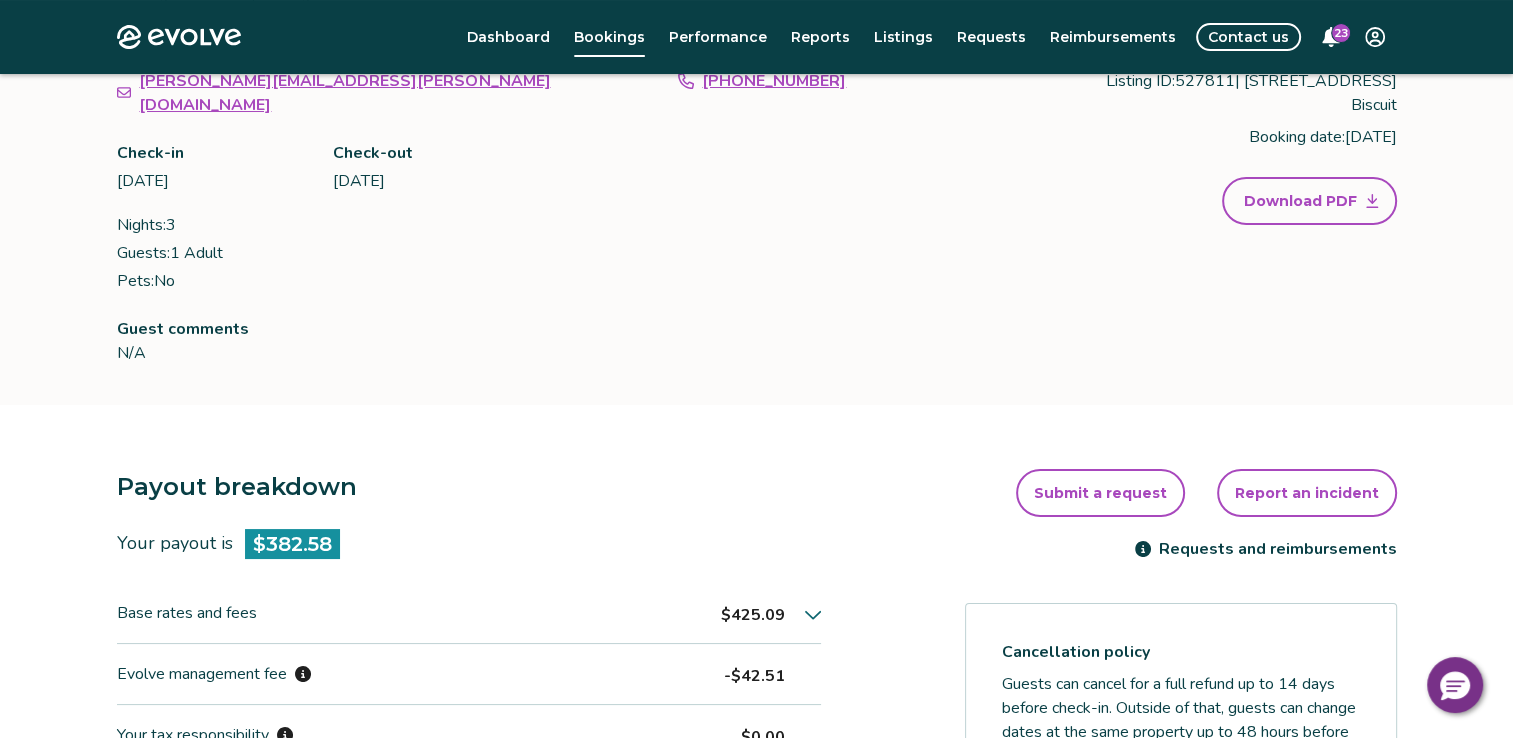 scroll, scrollTop: 0, scrollLeft: 0, axis: both 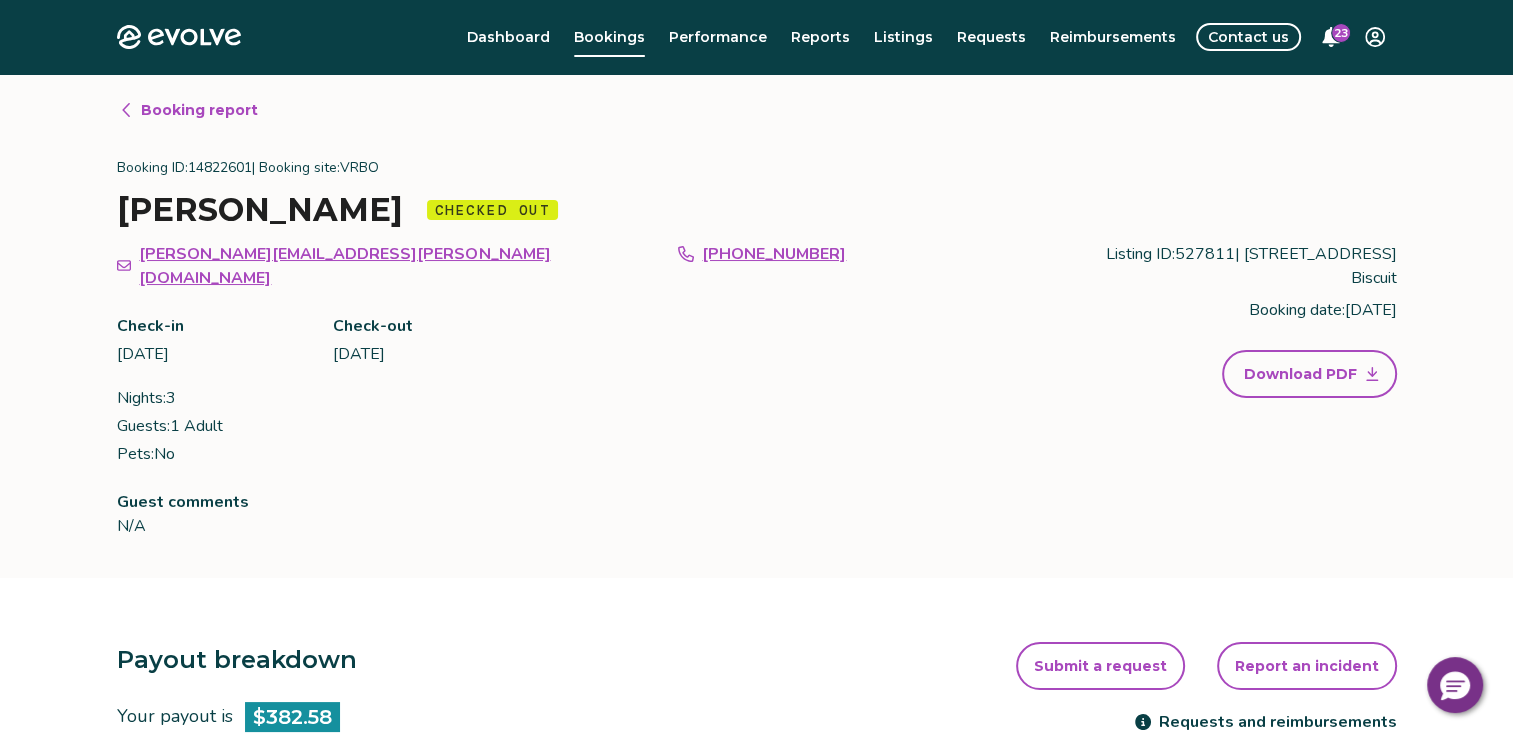 click on "Booking report" at bounding box center [199, 110] 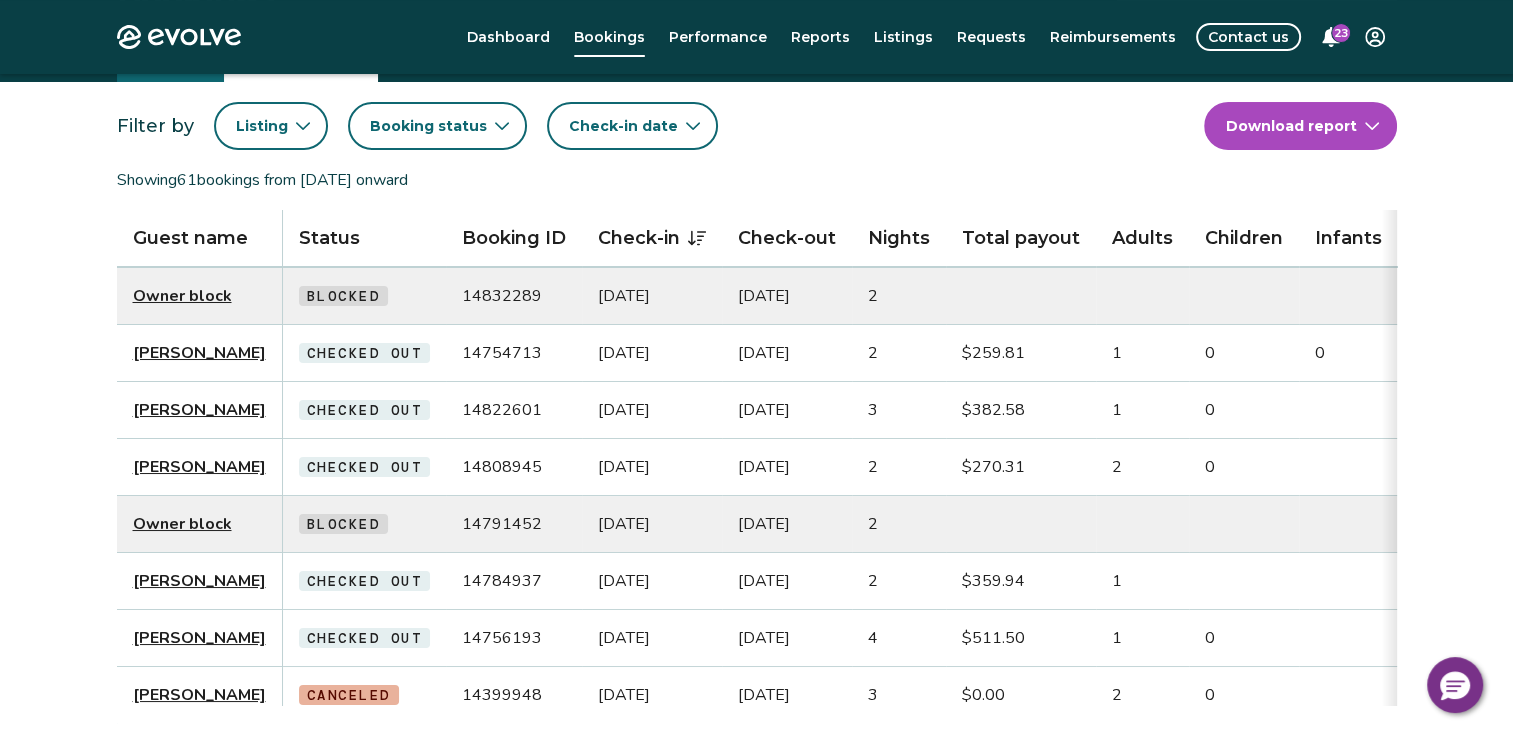 scroll, scrollTop: 0, scrollLeft: 0, axis: both 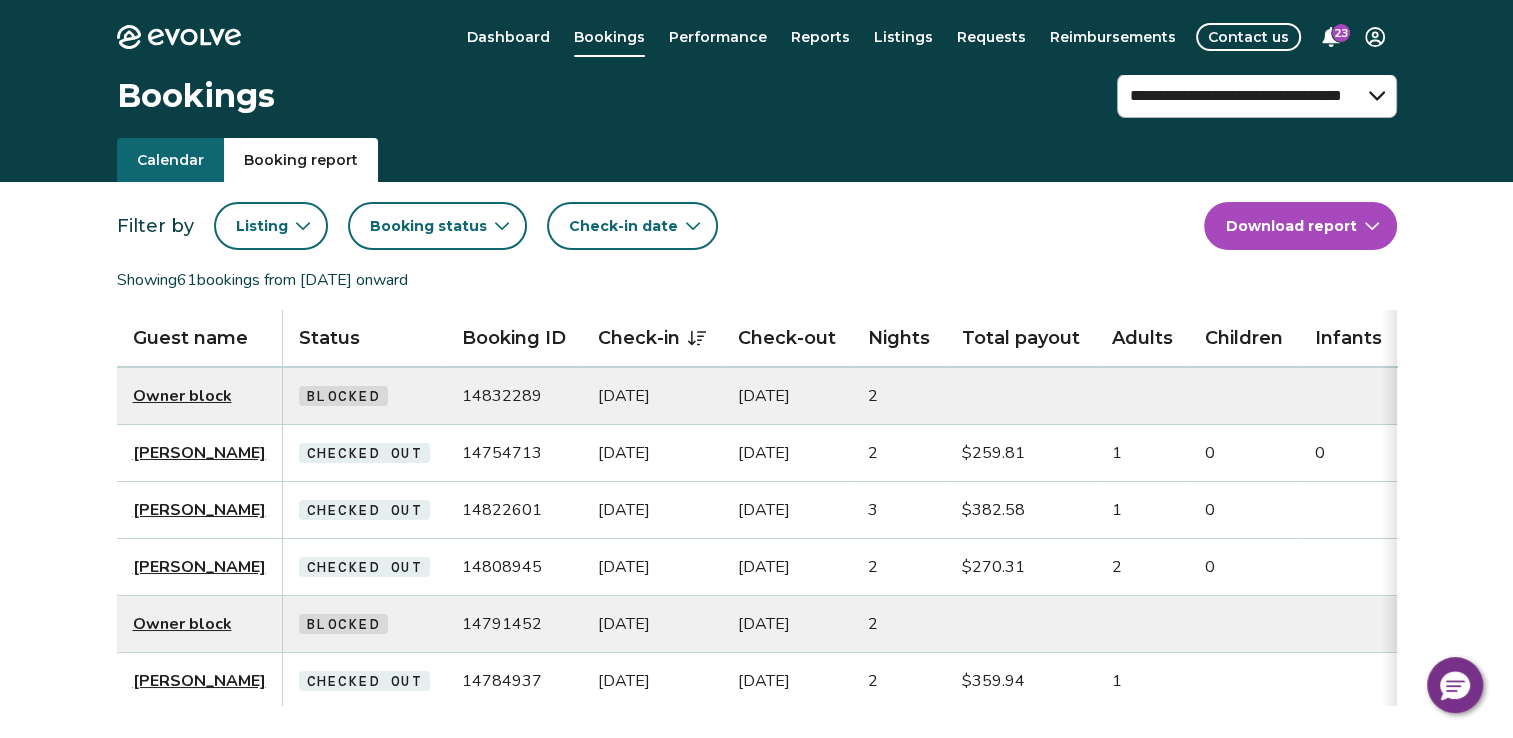 click on "Calendar" at bounding box center (170, 160) 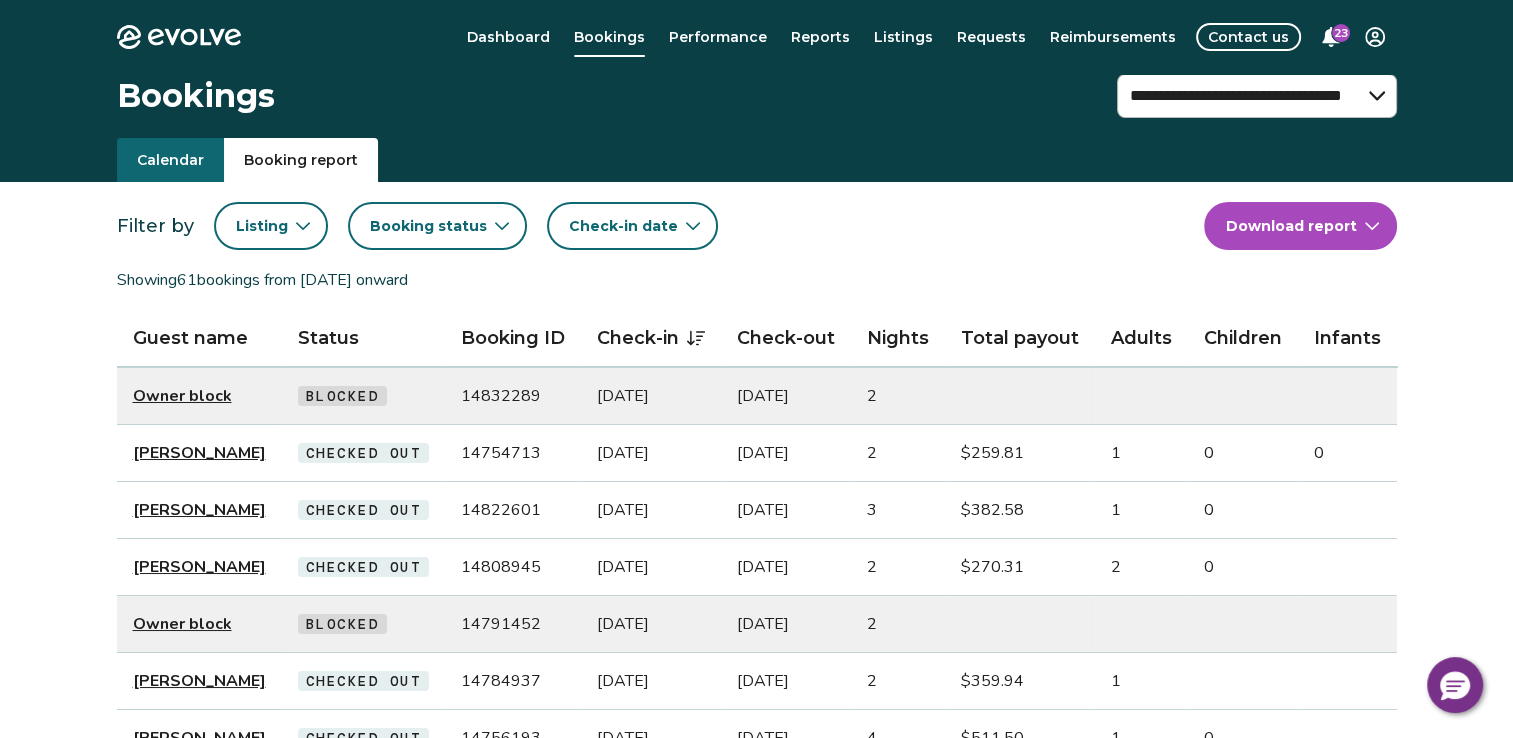 click on "Booking report" at bounding box center [301, 160] 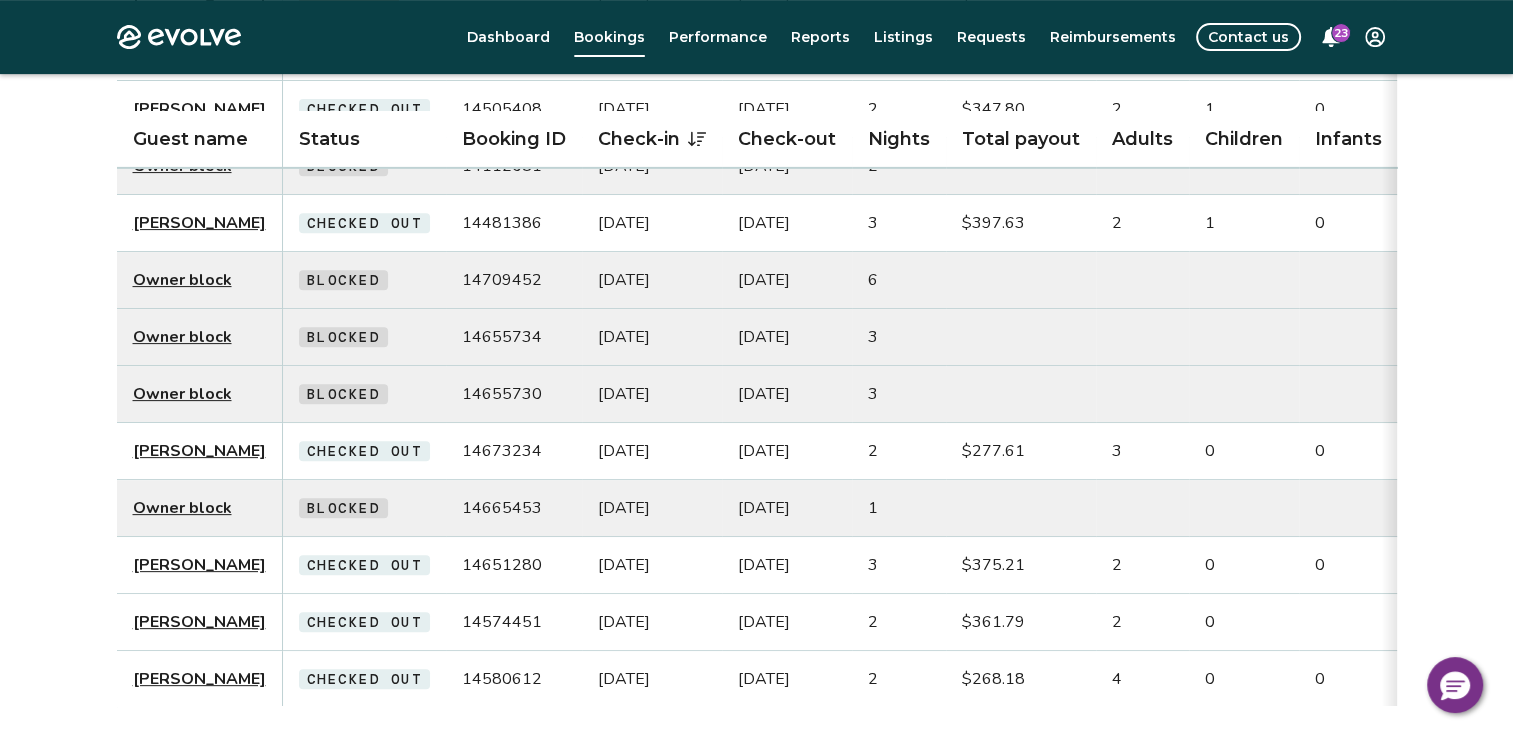 scroll, scrollTop: 1032, scrollLeft: 0, axis: vertical 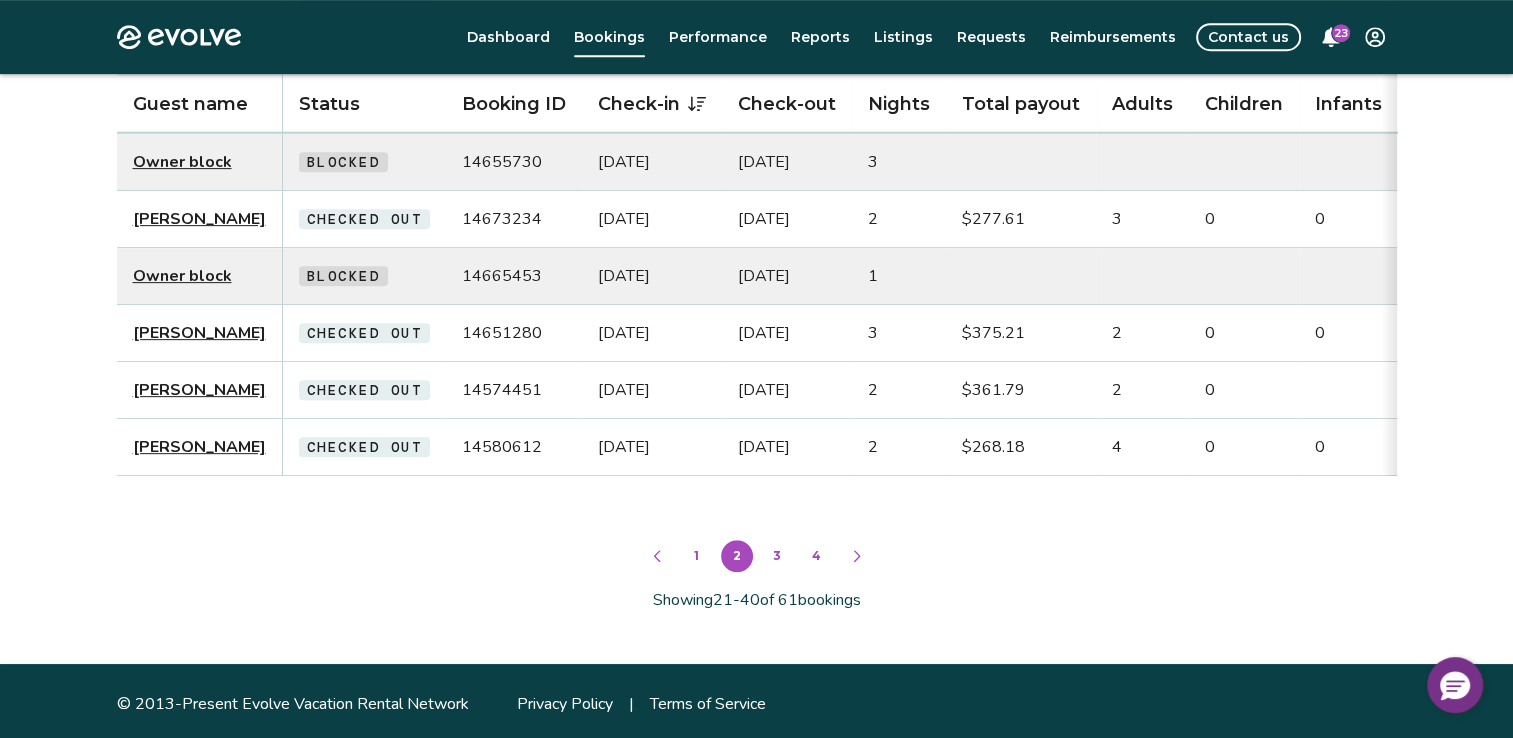 click on "1" at bounding box center (697, 556) 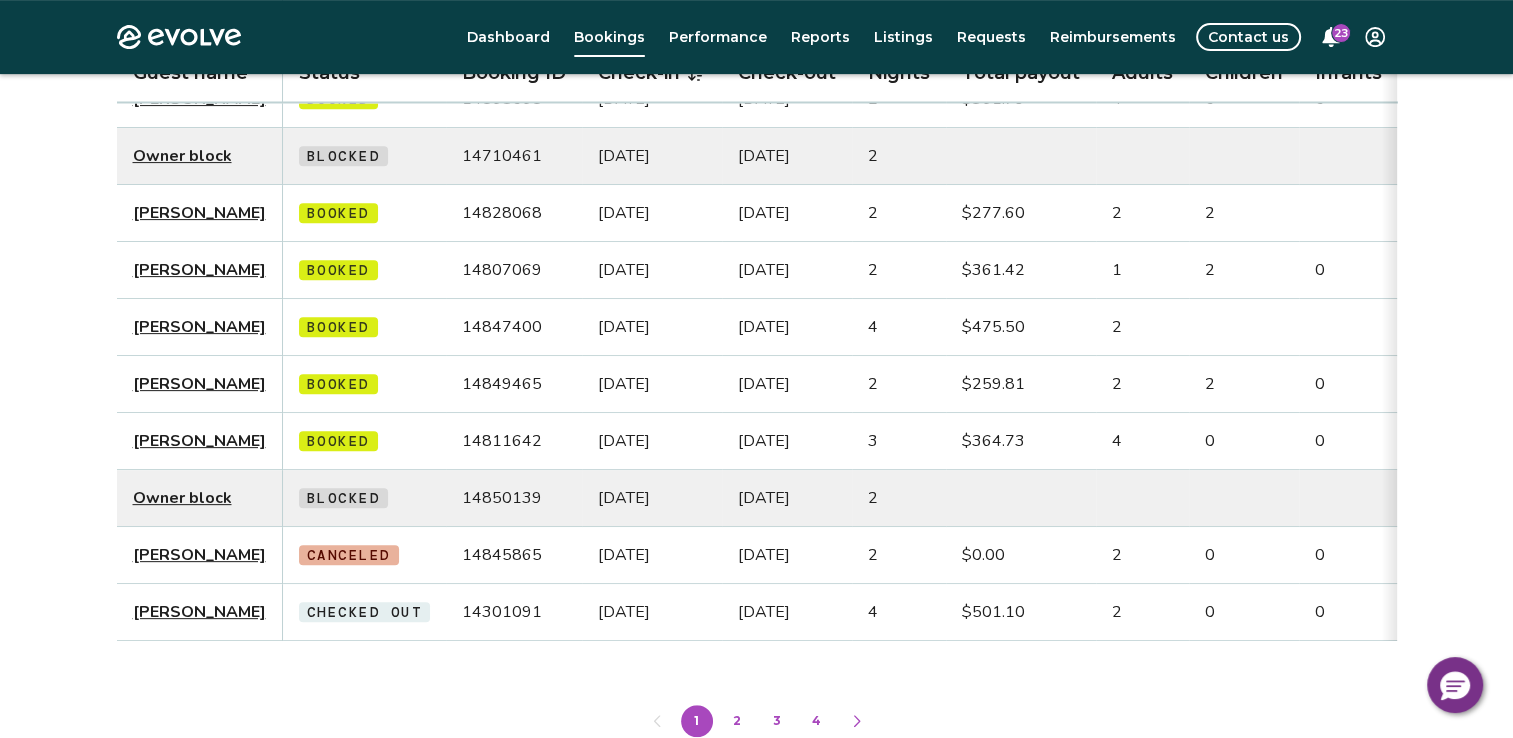 scroll, scrollTop: 832, scrollLeft: 0, axis: vertical 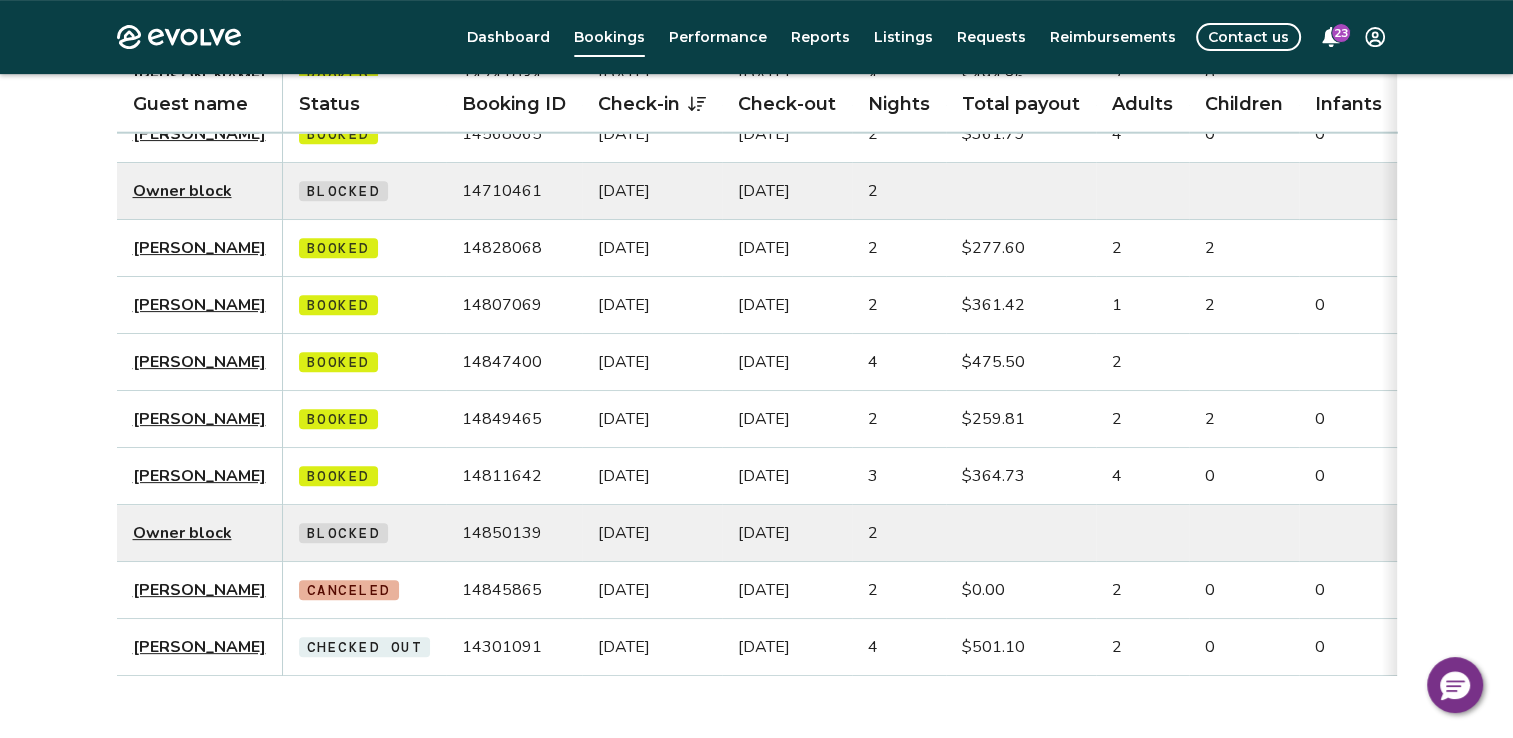 click on "Dashboard" at bounding box center (508, 37) 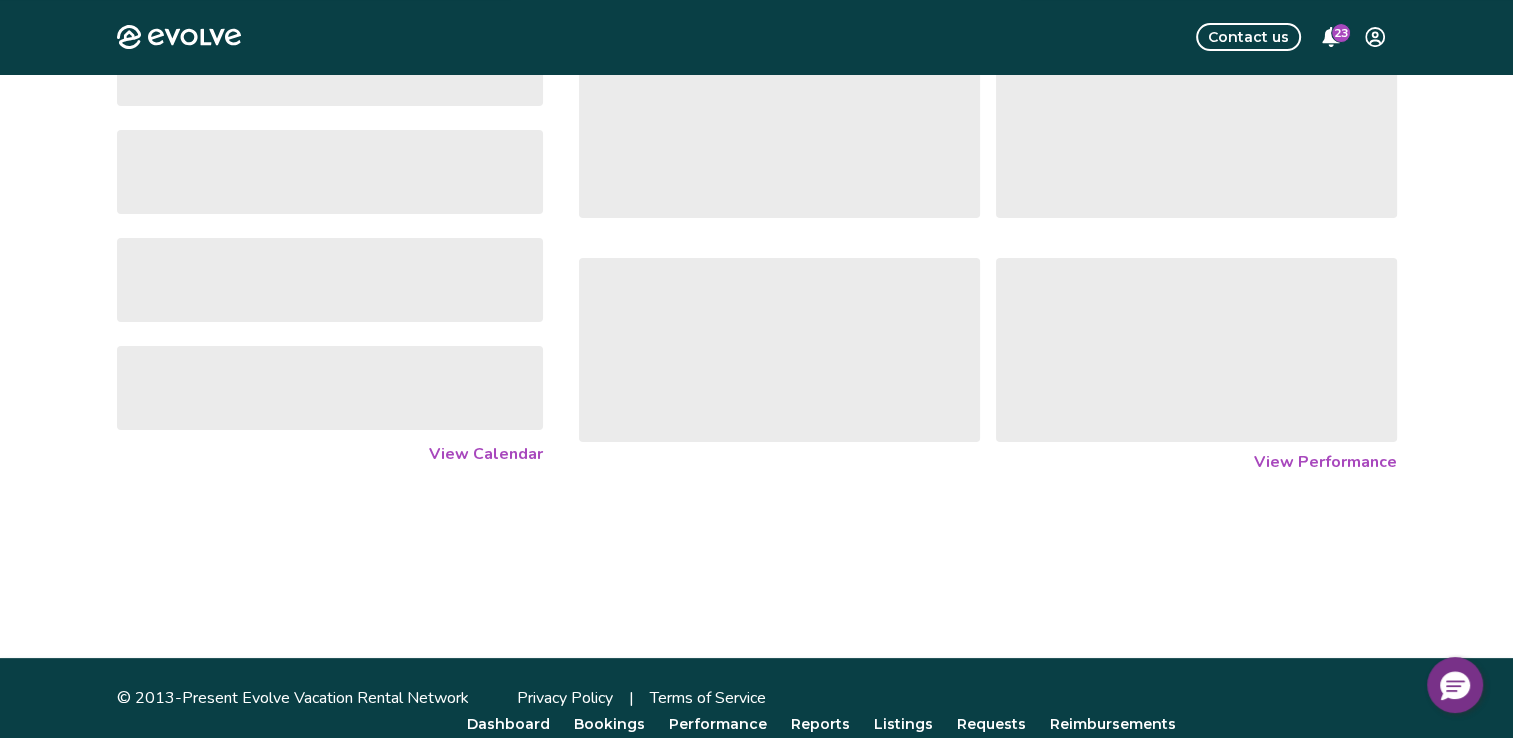 scroll, scrollTop: 0, scrollLeft: 0, axis: both 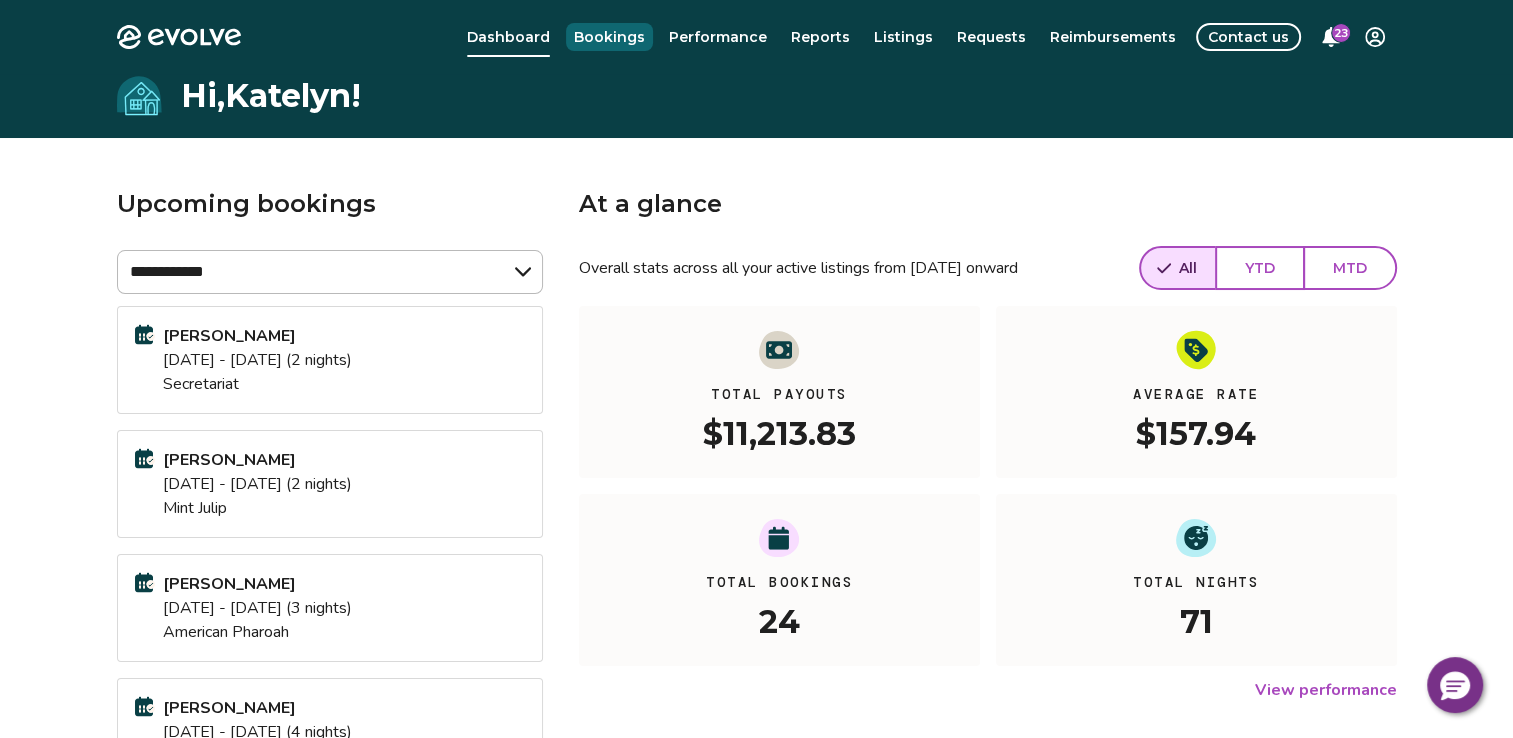 click on "Bookings" at bounding box center [609, 37] 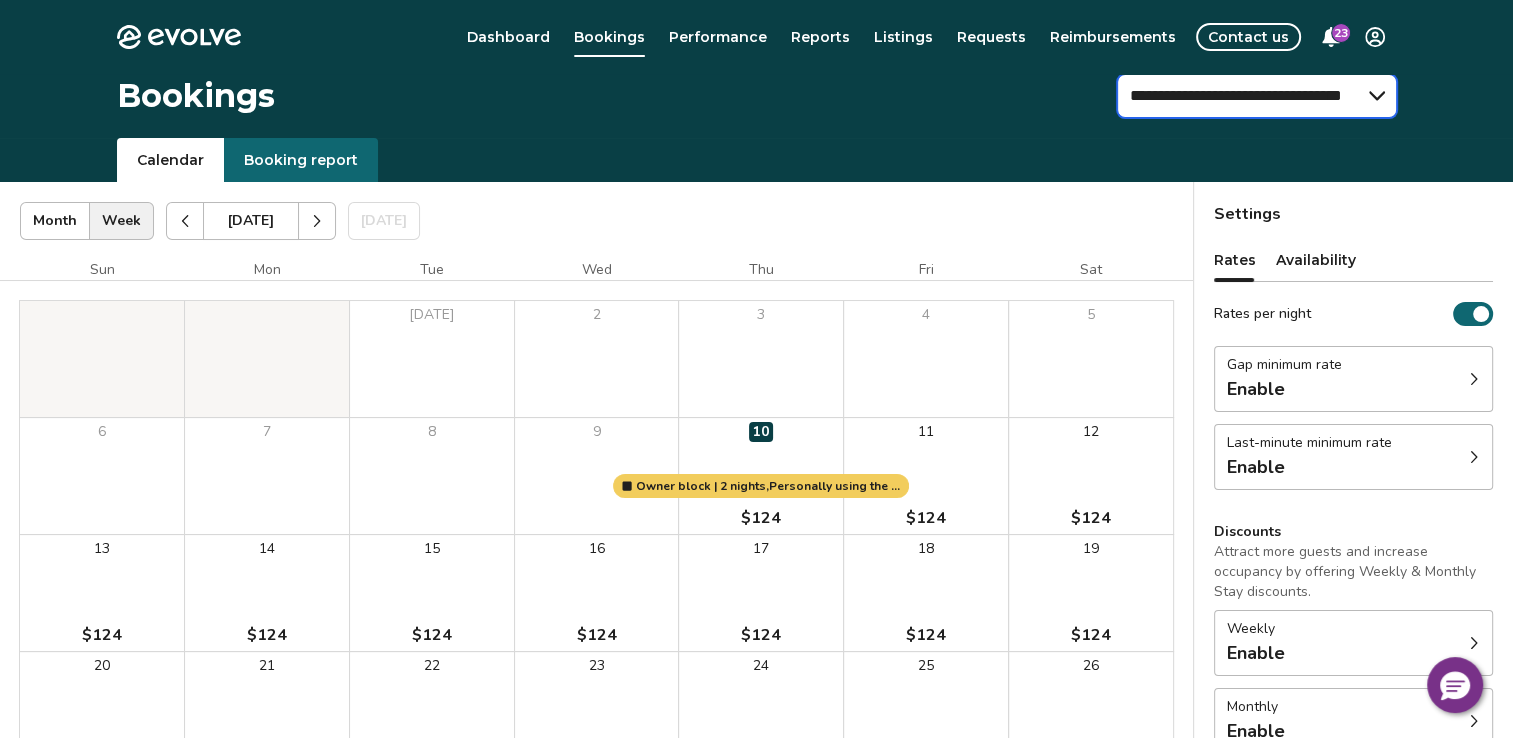click on "**********" at bounding box center [1257, 96] 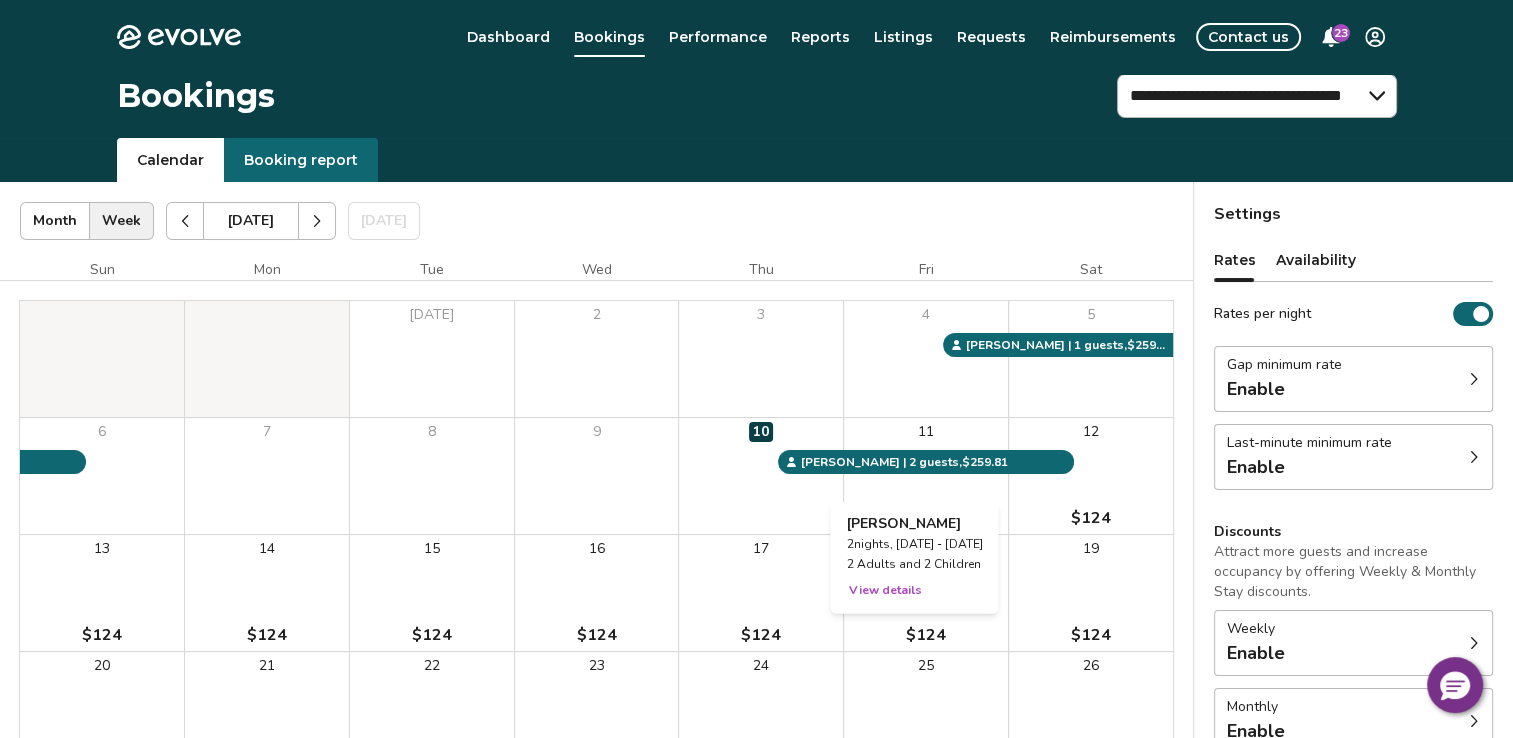 click on "View details" at bounding box center [884, 590] 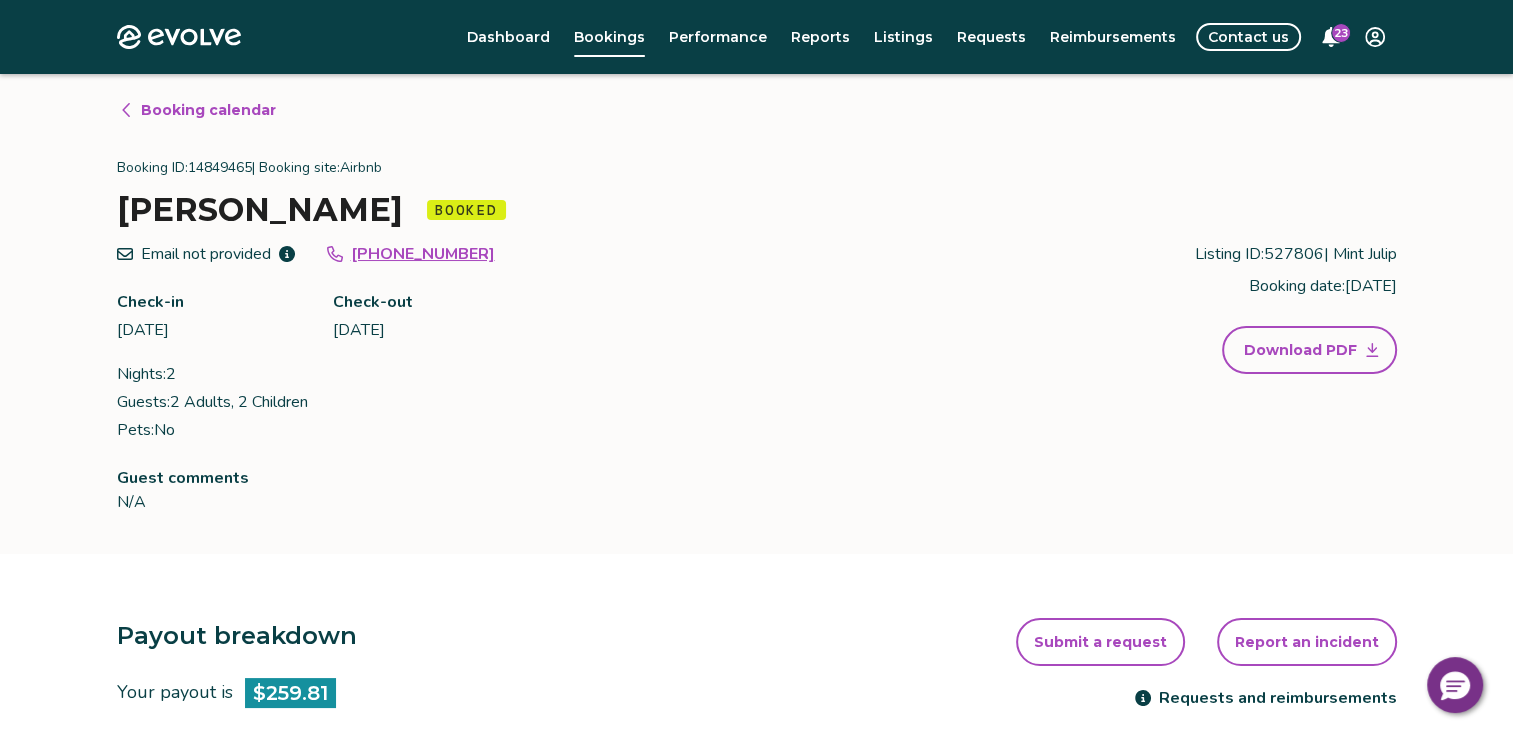 scroll, scrollTop: 100, scrollLeft: 0, axis: vertical 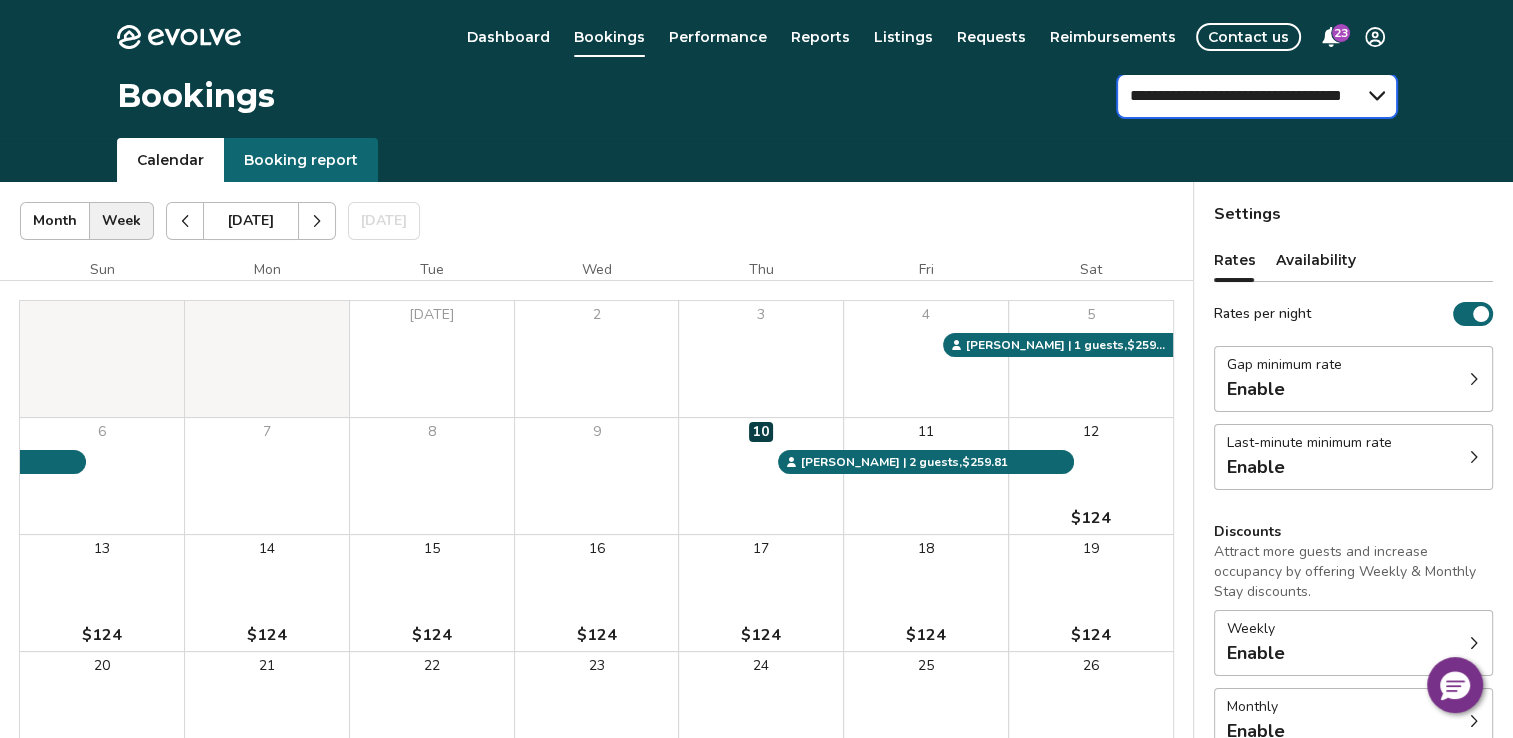 click on "**********" at bounding box center [1257, 96] 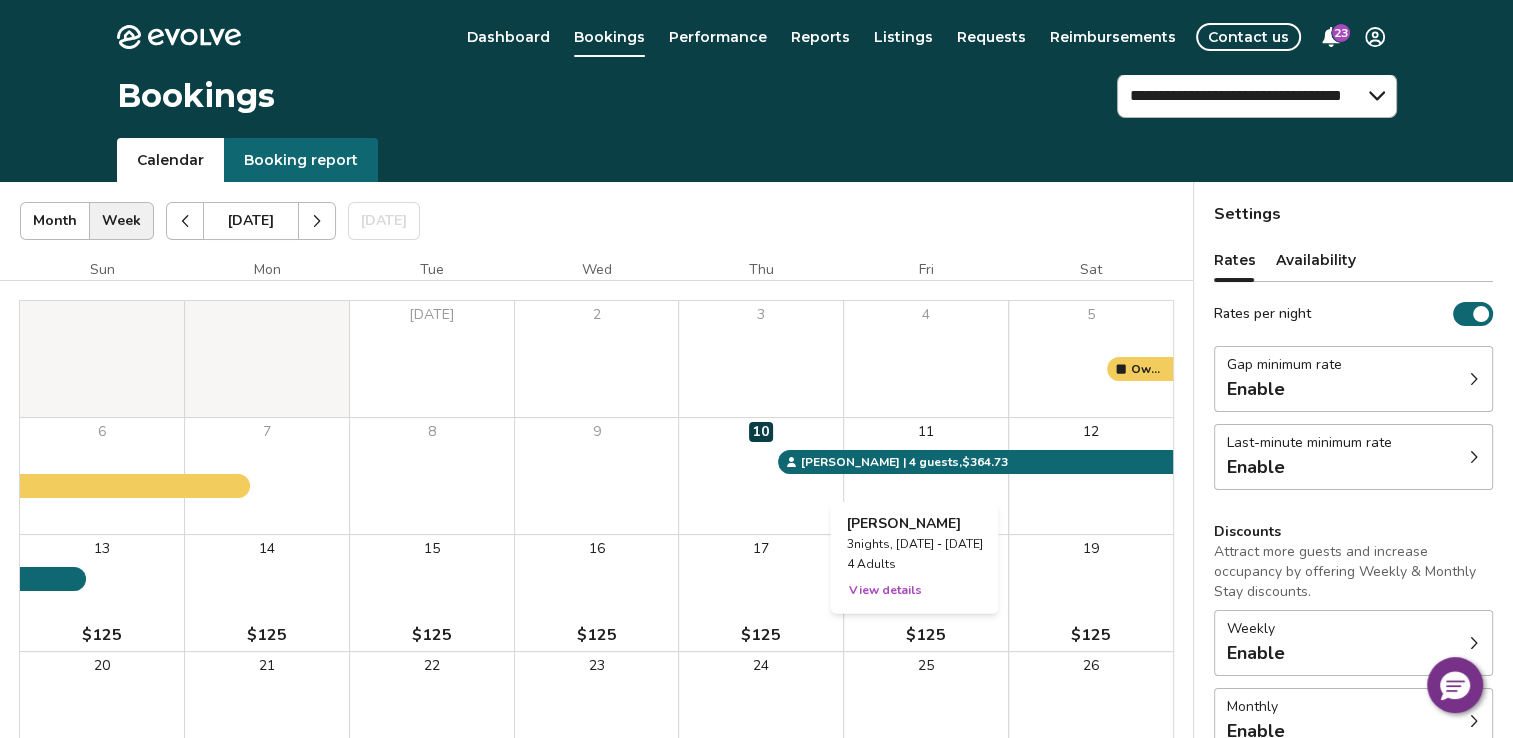 click on "View details" at bounding box center (884, 590) 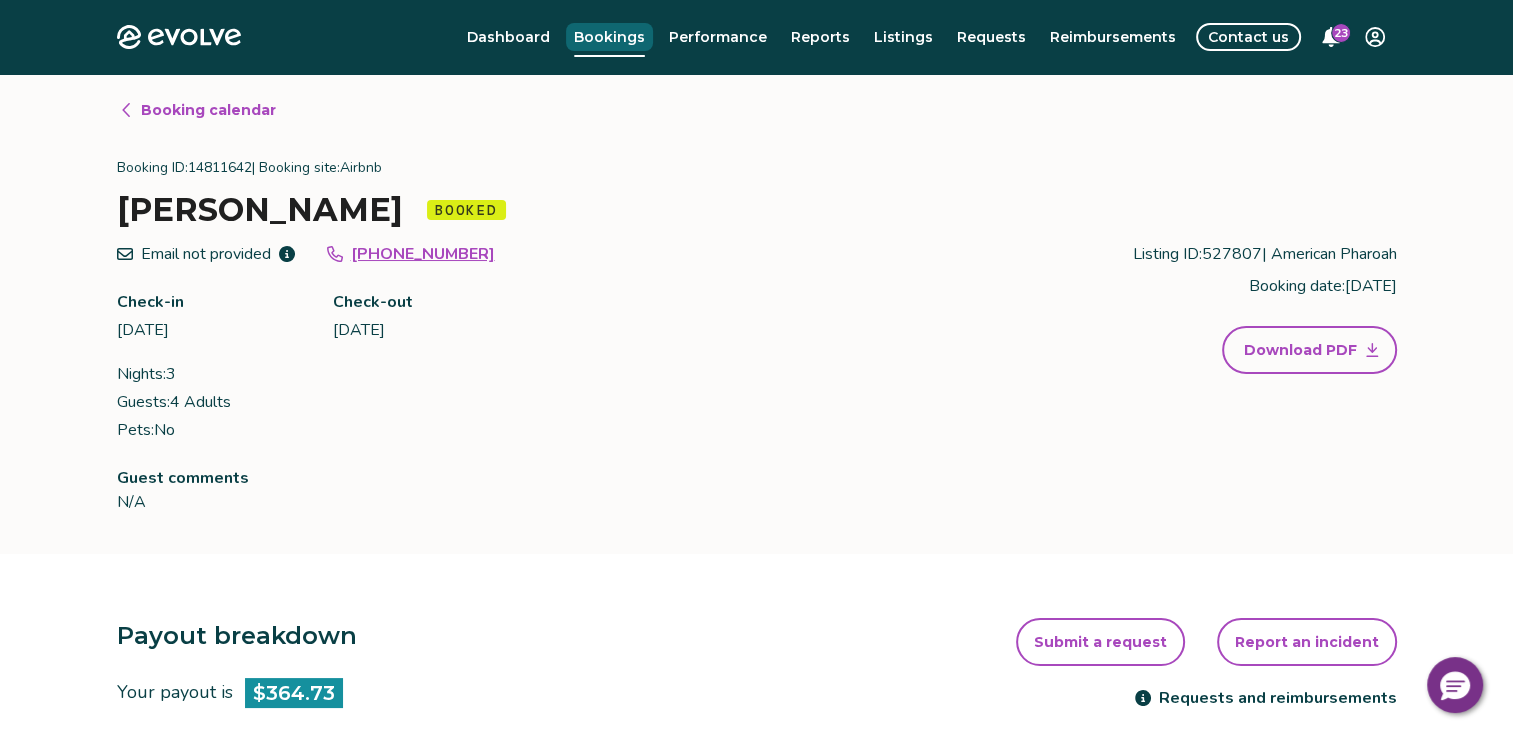 click on "Bookings" at bounding box center (609, 37) 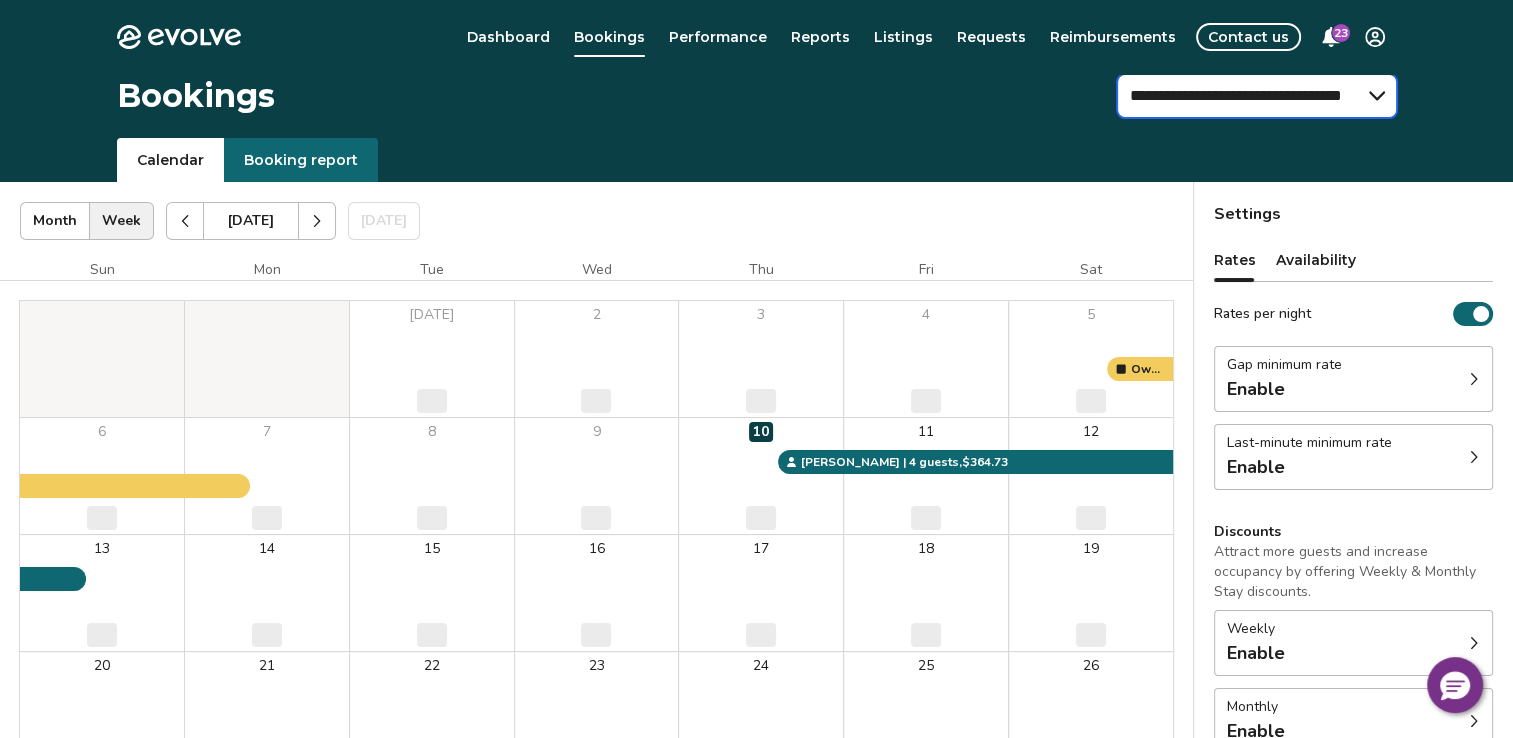 click on "**********" at bounding box center (1257, 96) 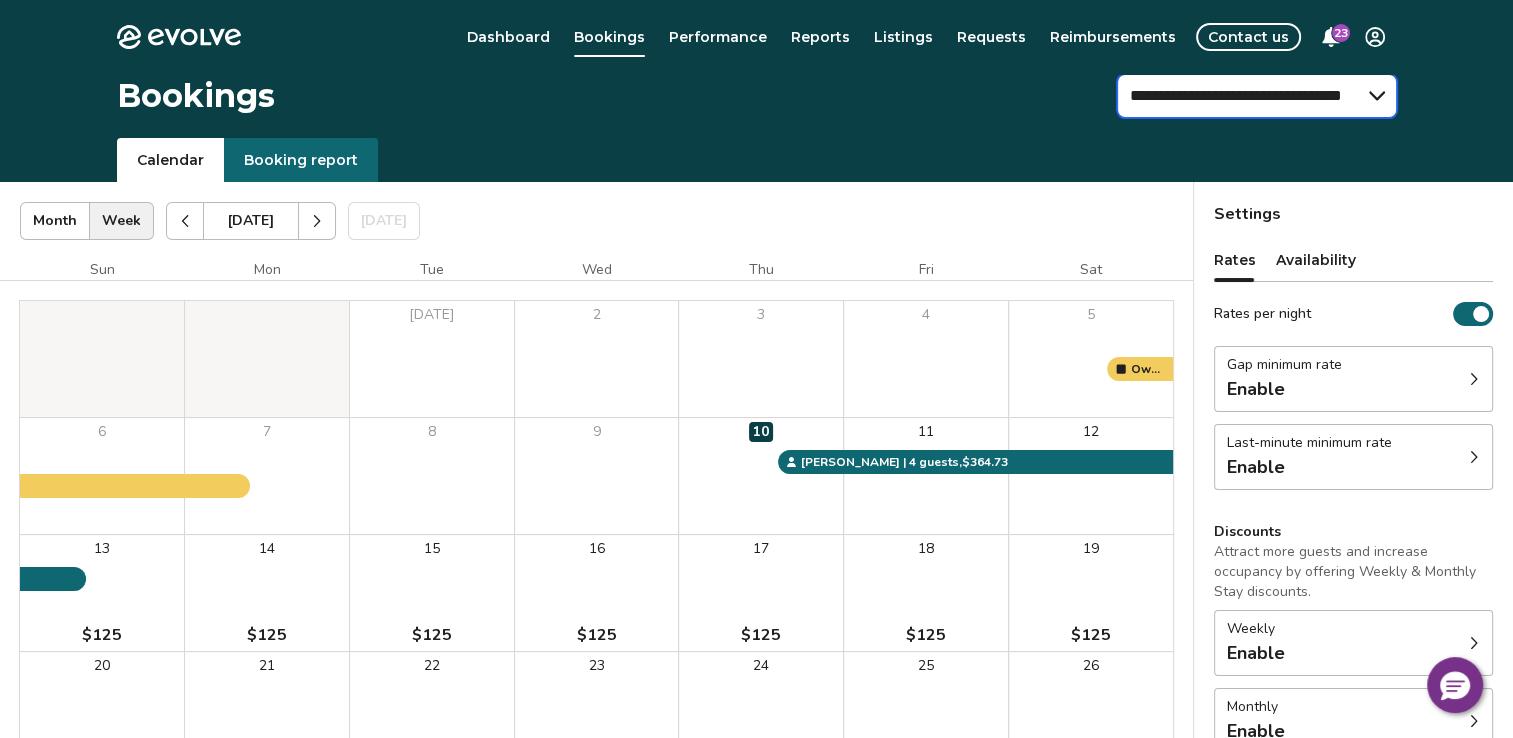 select on "**********" 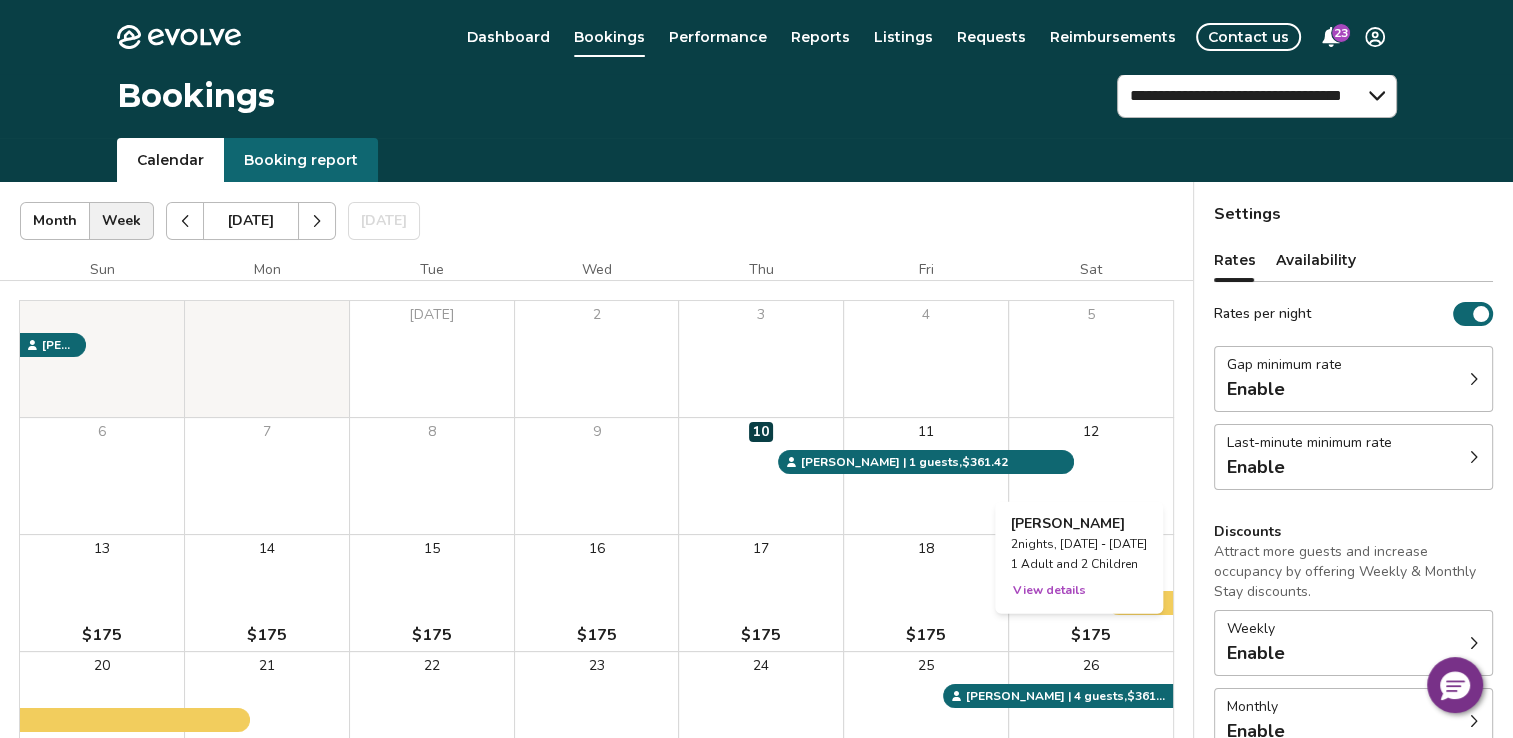 click on "View details" at bounding box center [1049, 590] 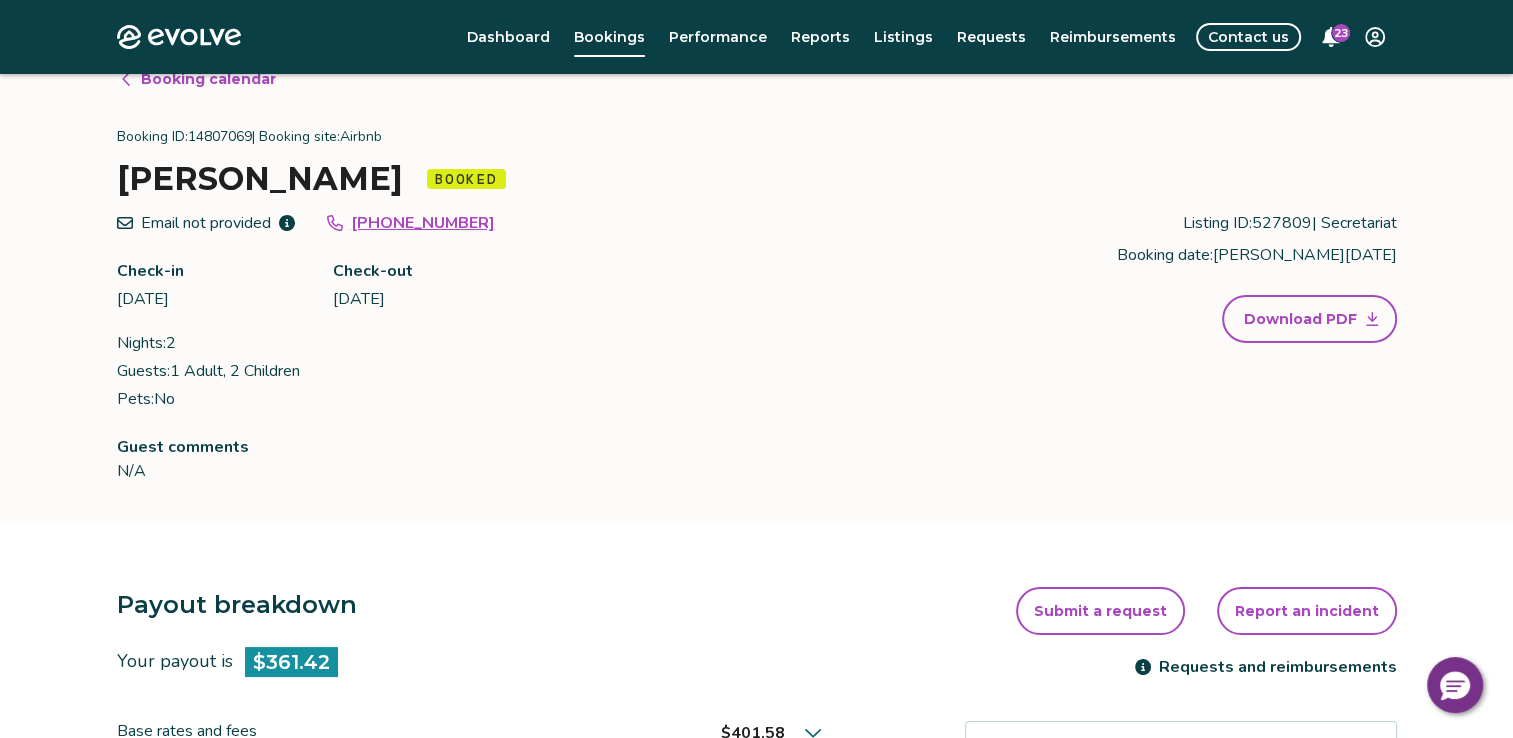 scroll, scrollTop: 0, scrollLeft: 0, axis: both 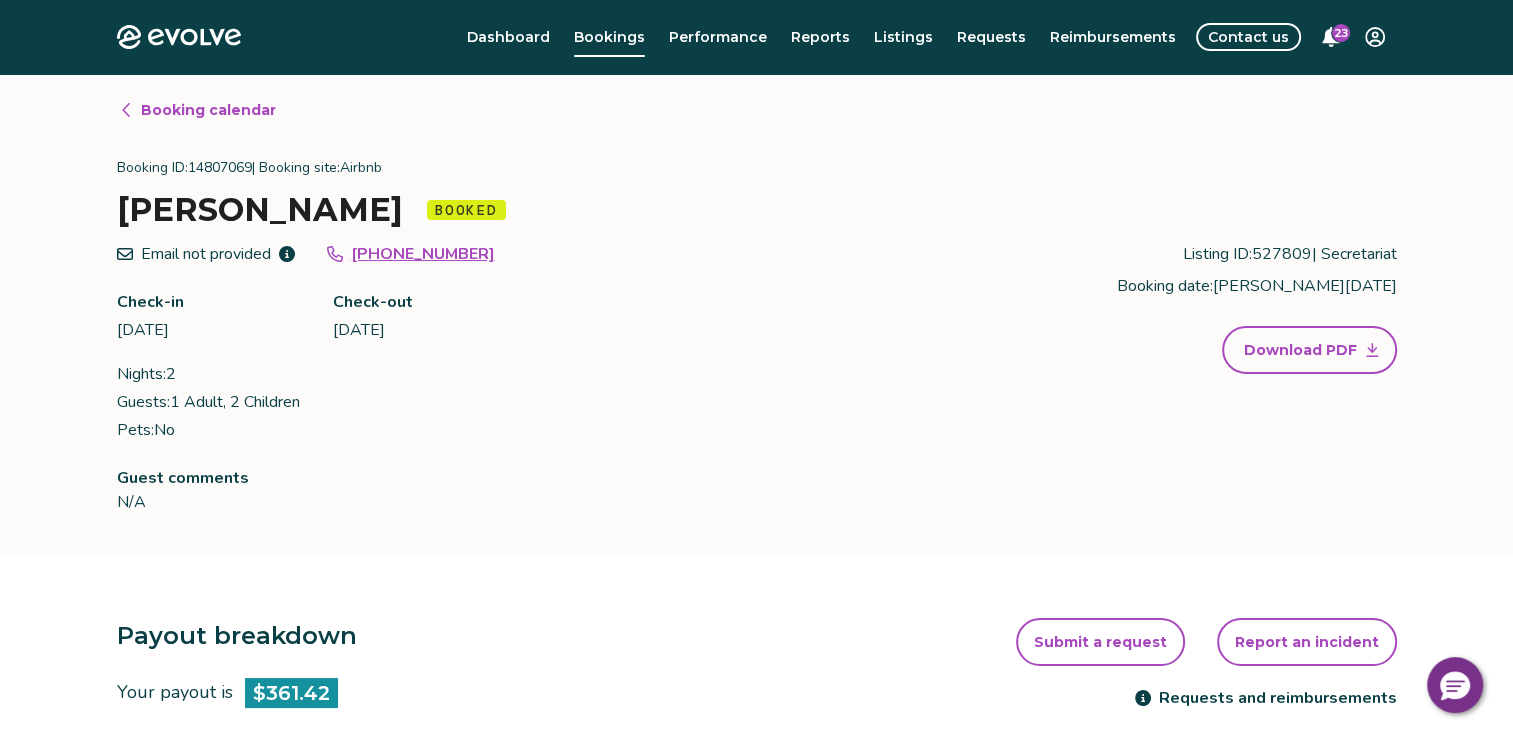click 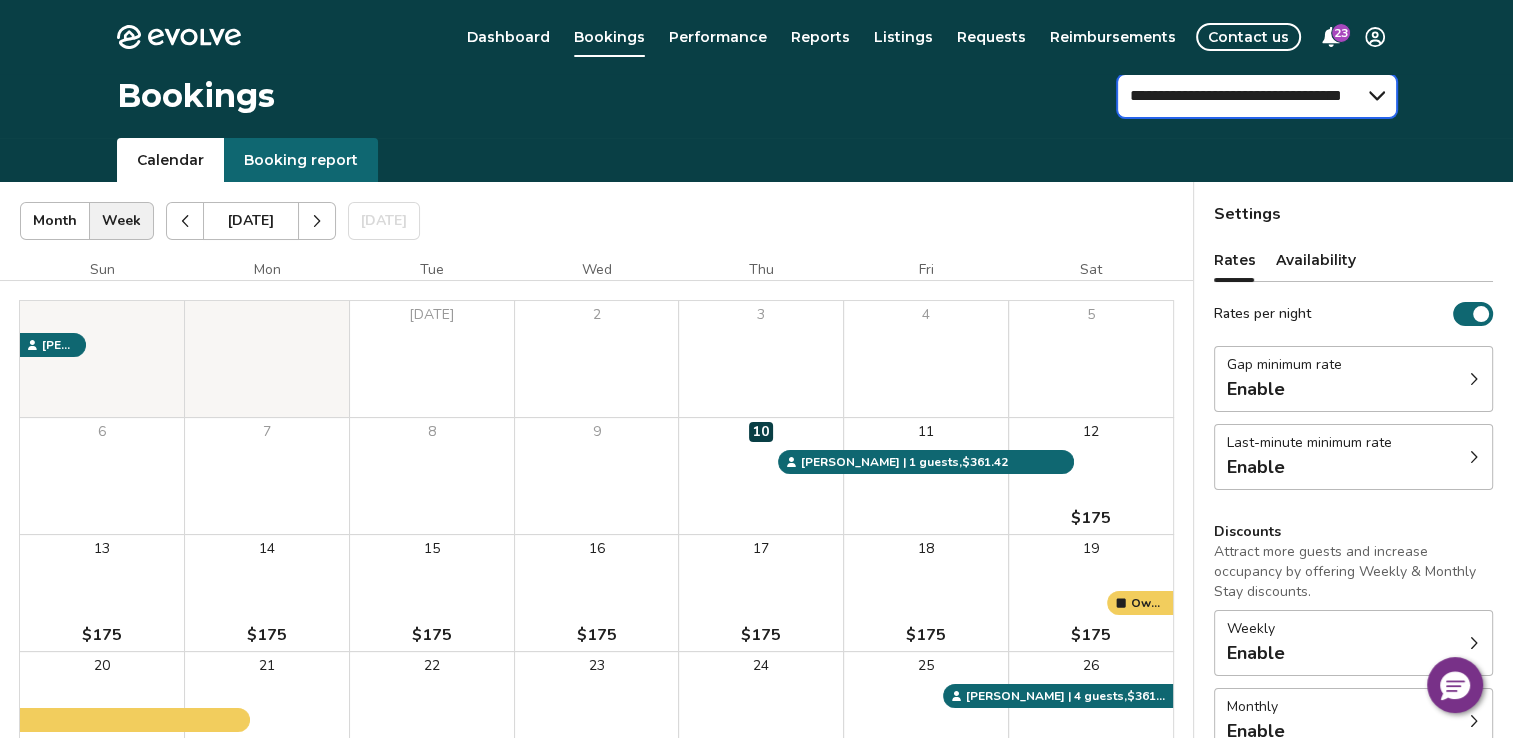 click on "**********" at bounding box center (1257, 96) 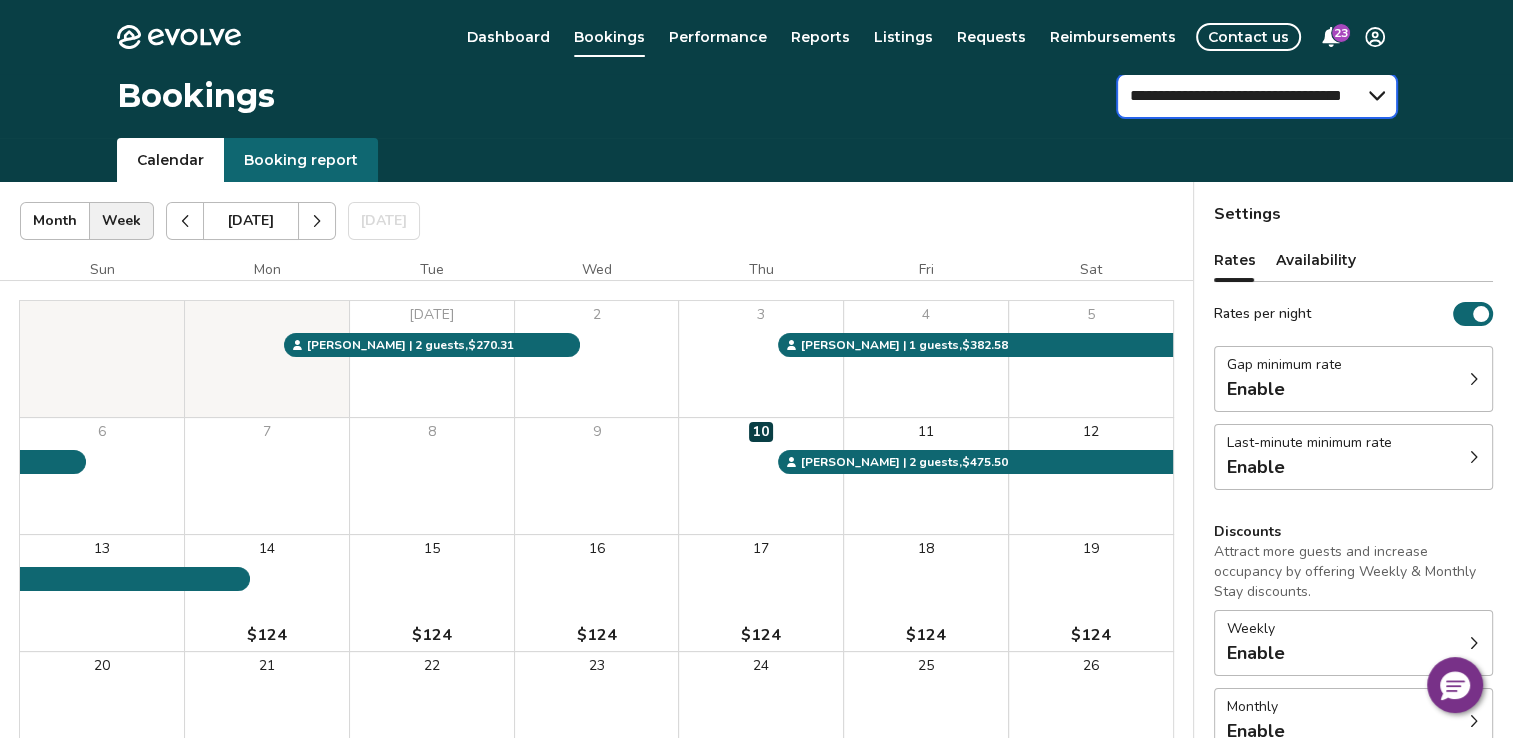 click on "**********" at bounding box center [1257, 96] 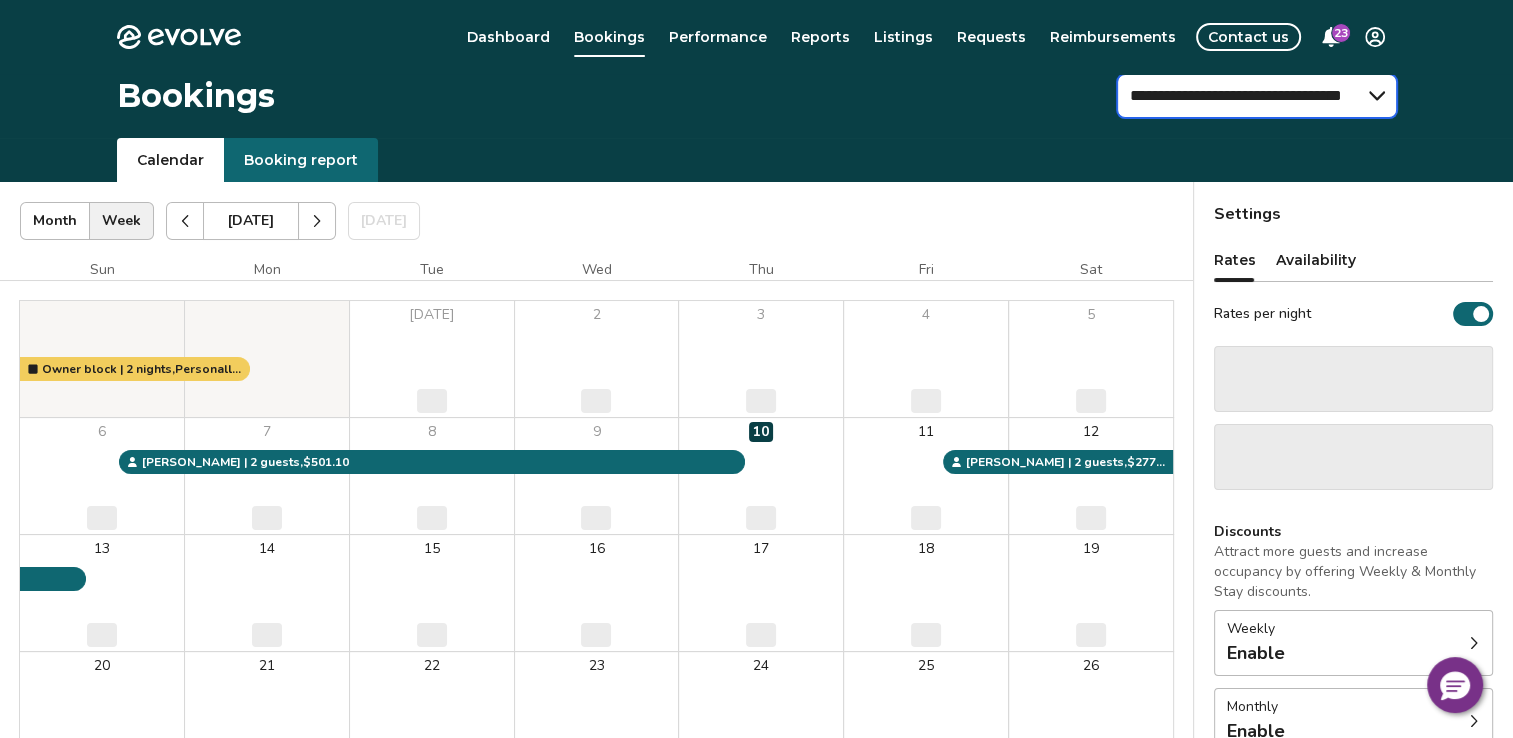 click on "**********" at bounding box center [1257, 96] 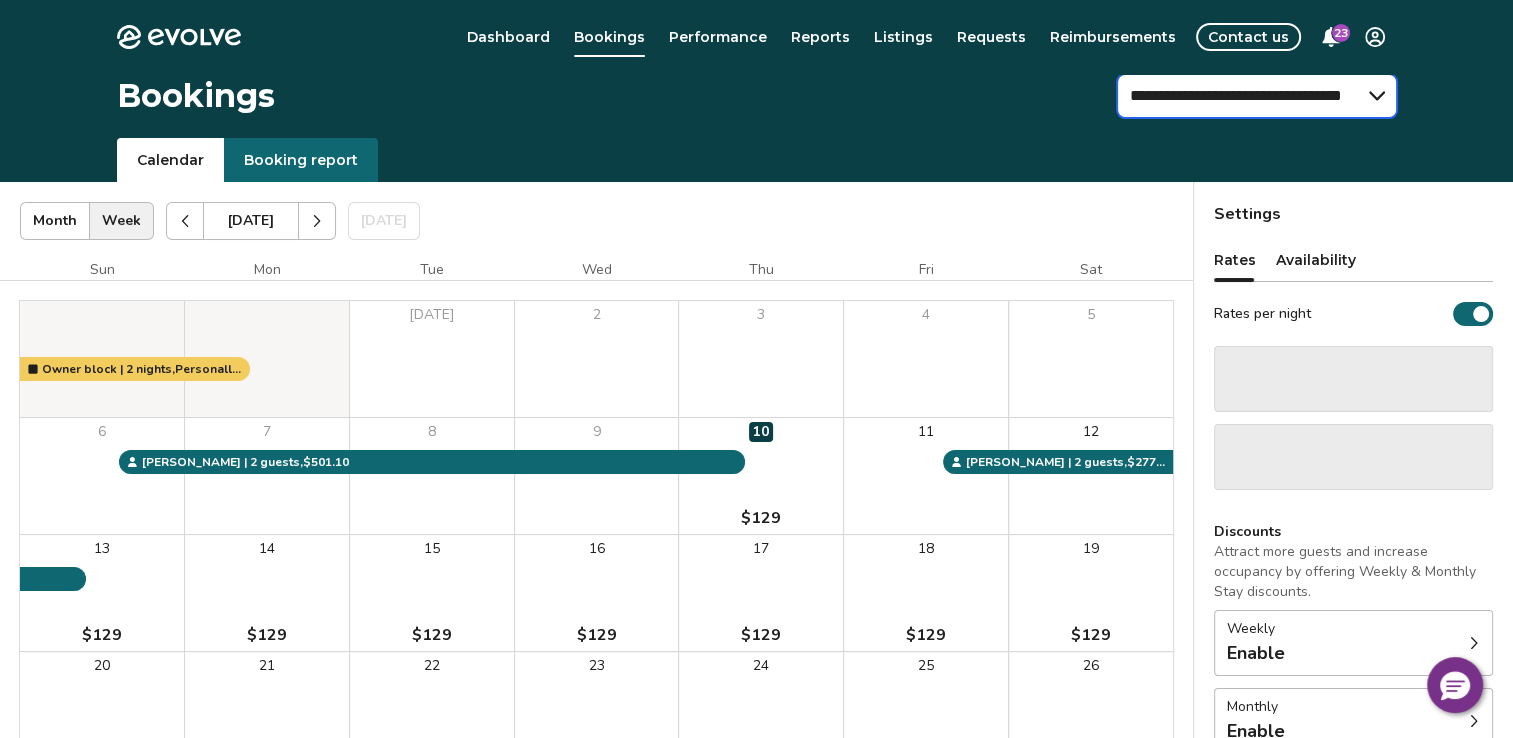 select on "**********" 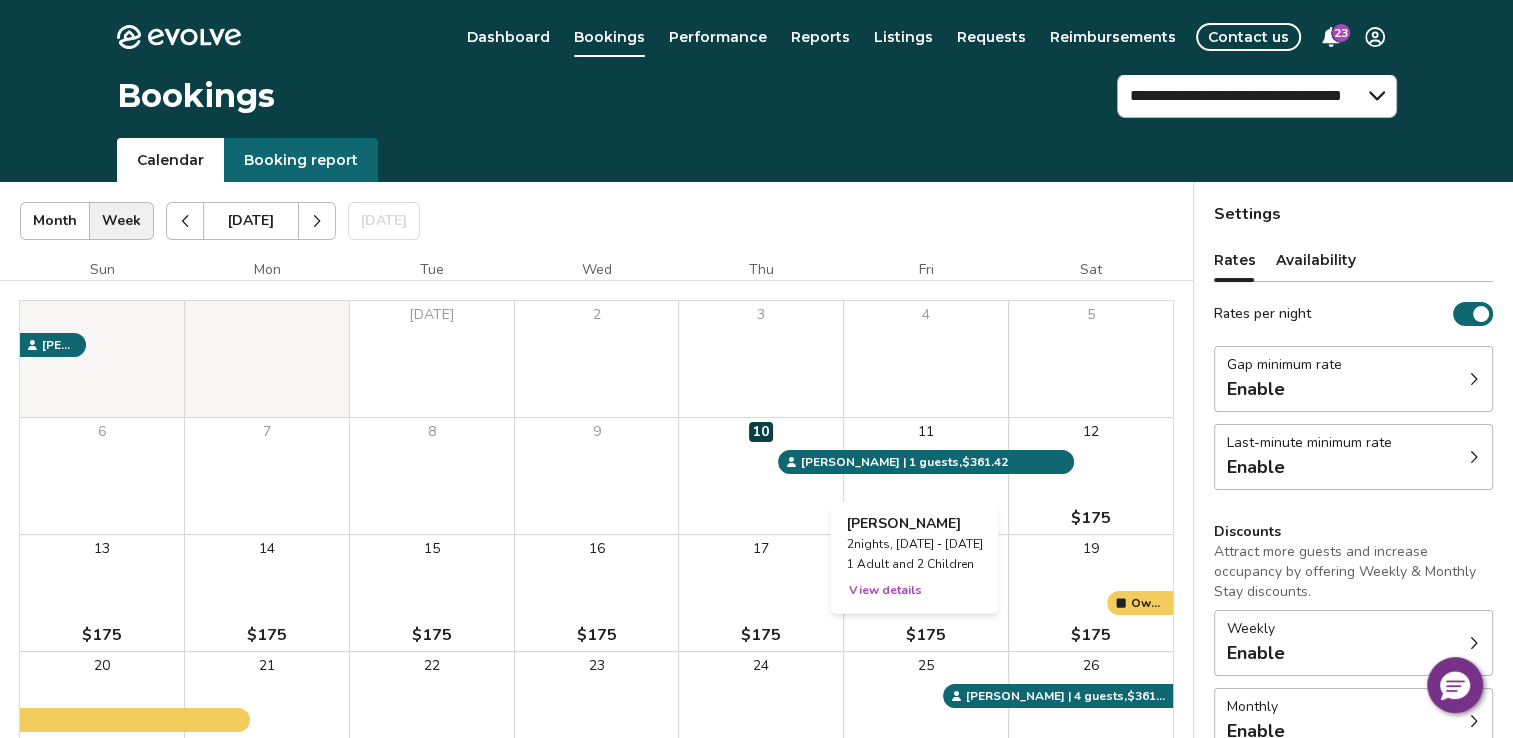 click on "View details" at bounding box center (884, 590) 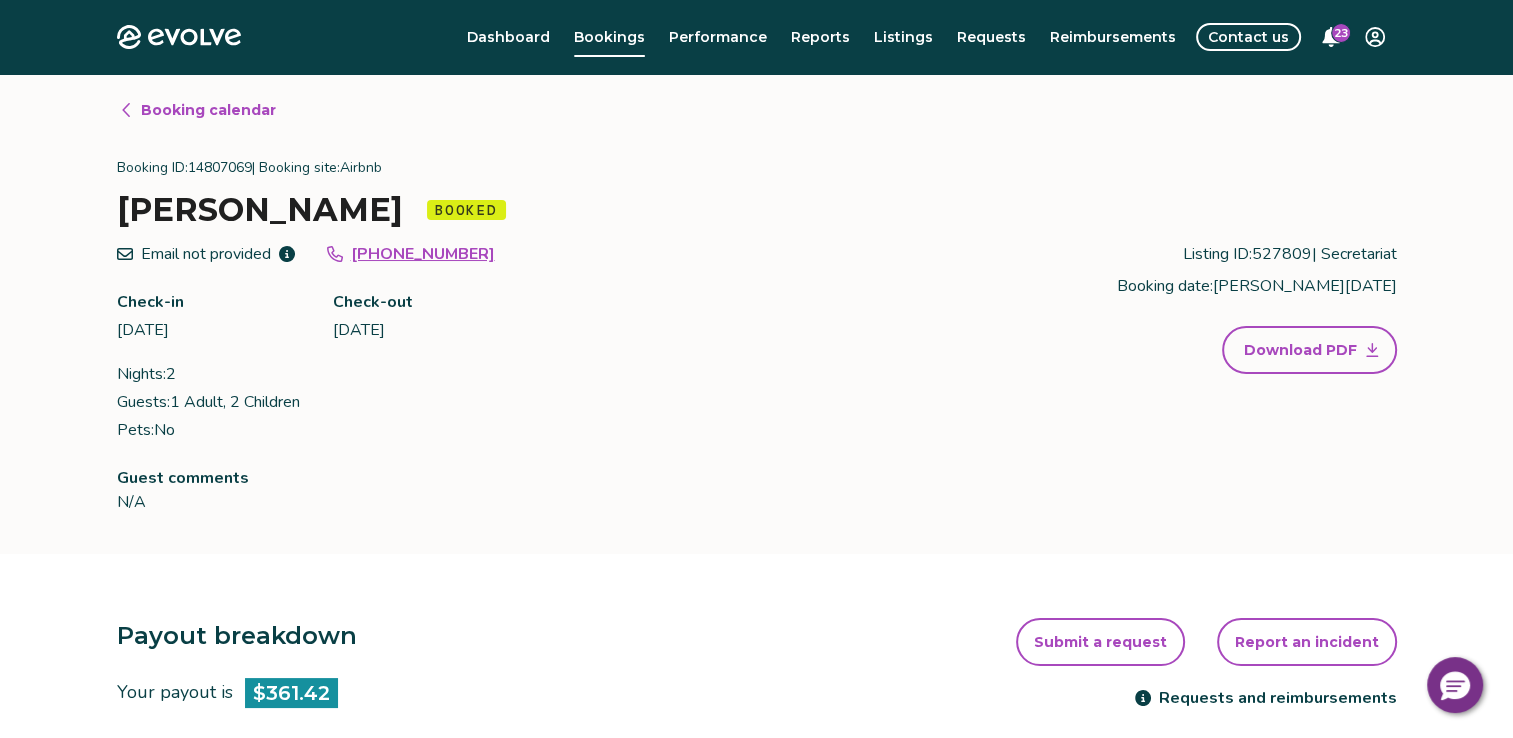 click on "Booking calendar" at bounding box center (208, 110) 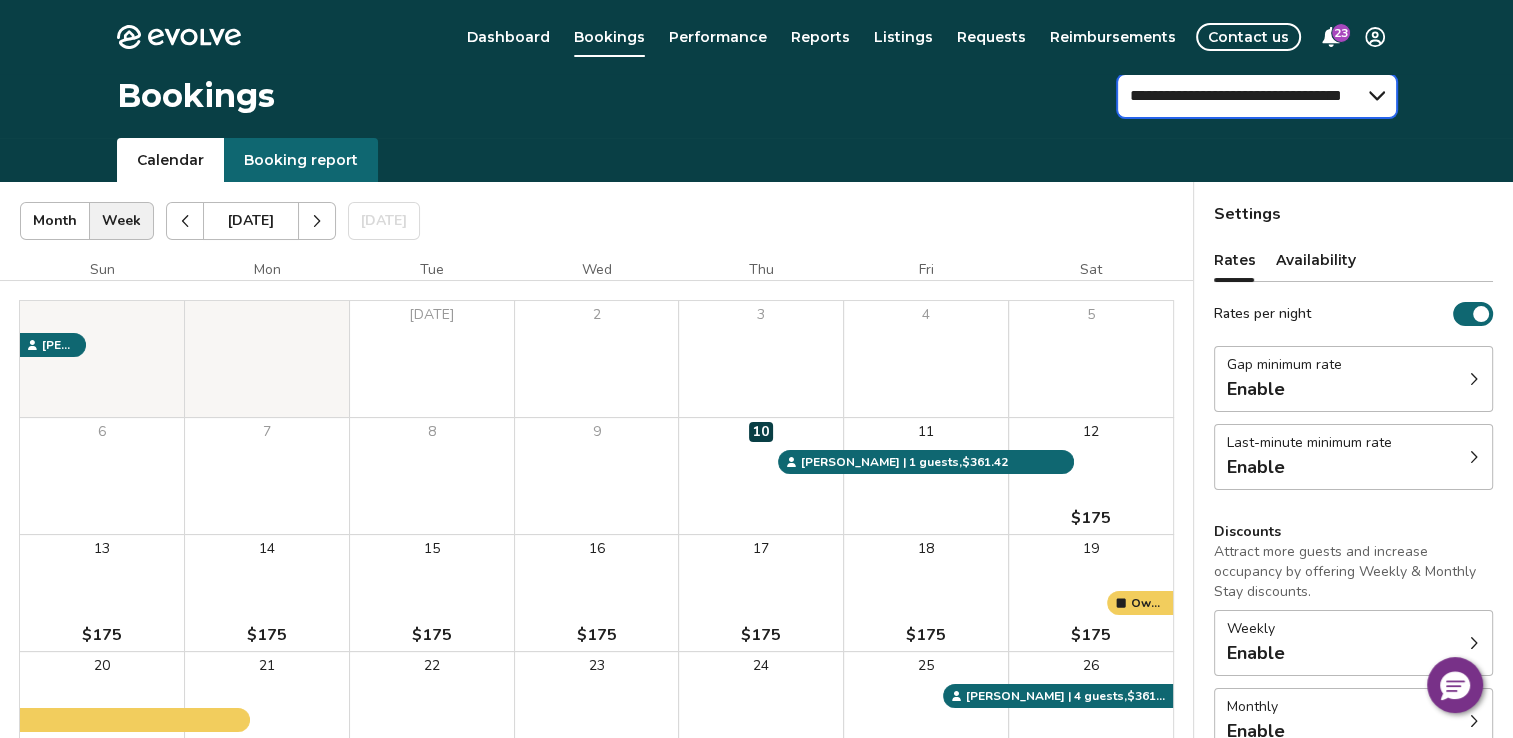 click on "**********" at bounding box center (1257, 96) 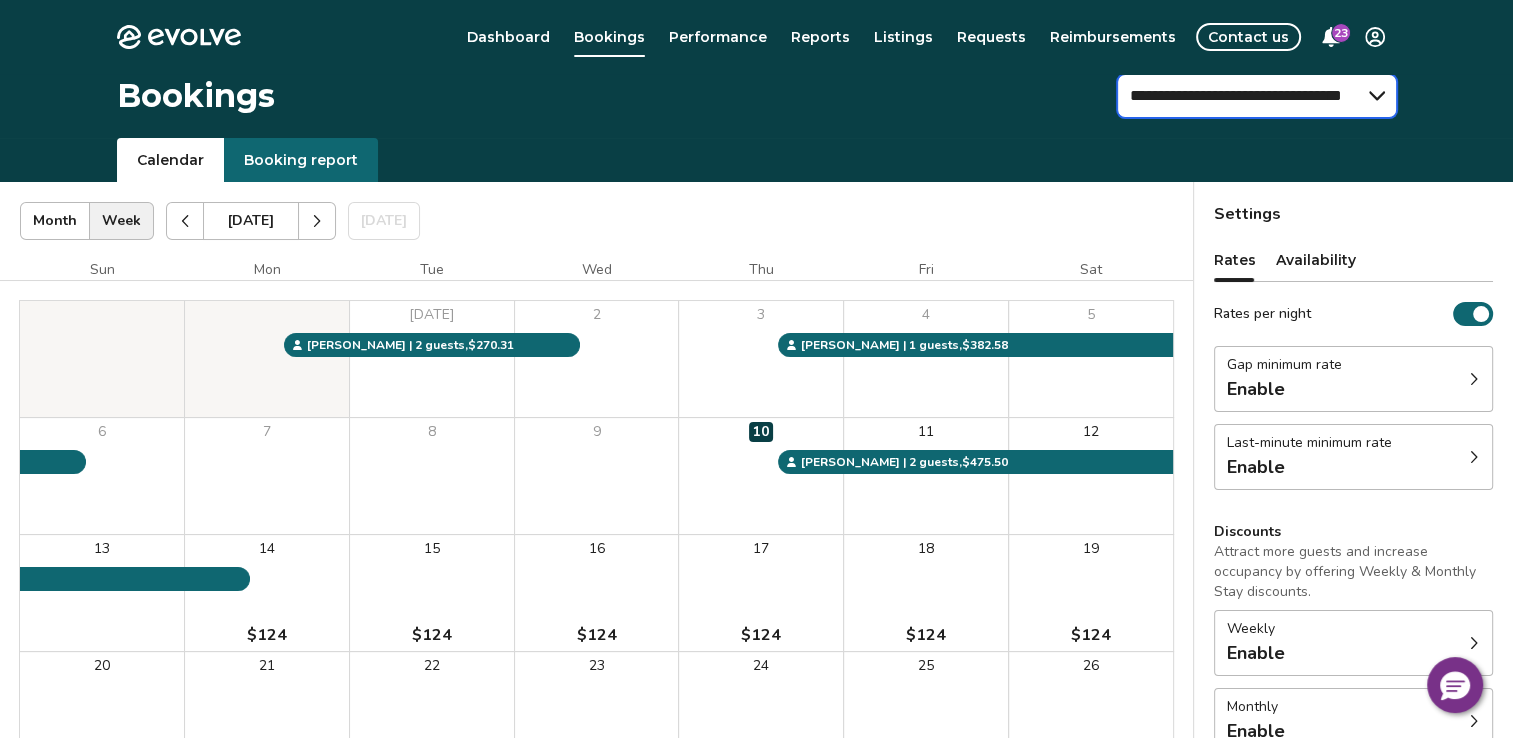 click on "**********" at bounding box center (1257, 96) 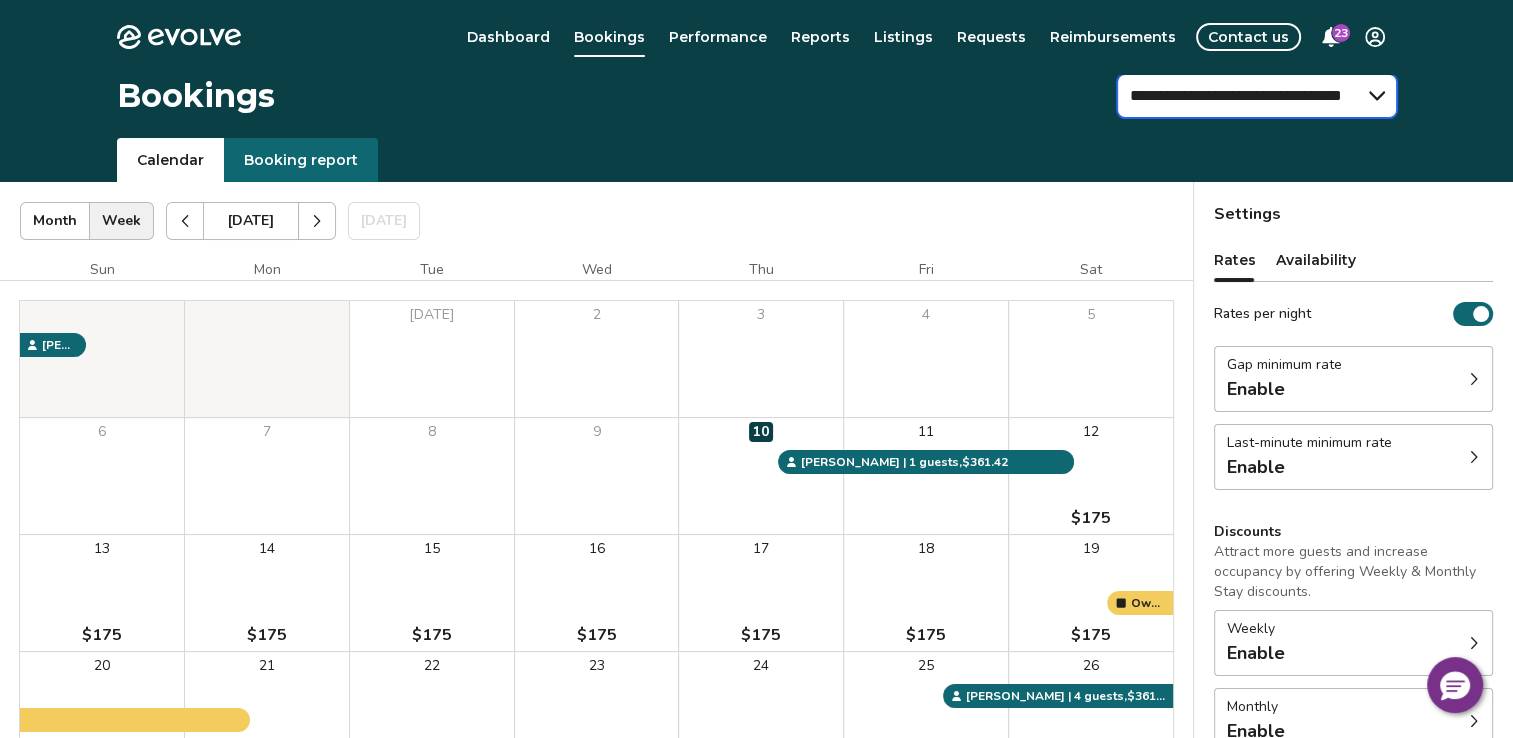click on "**********" at bounding box center (1257, 96) 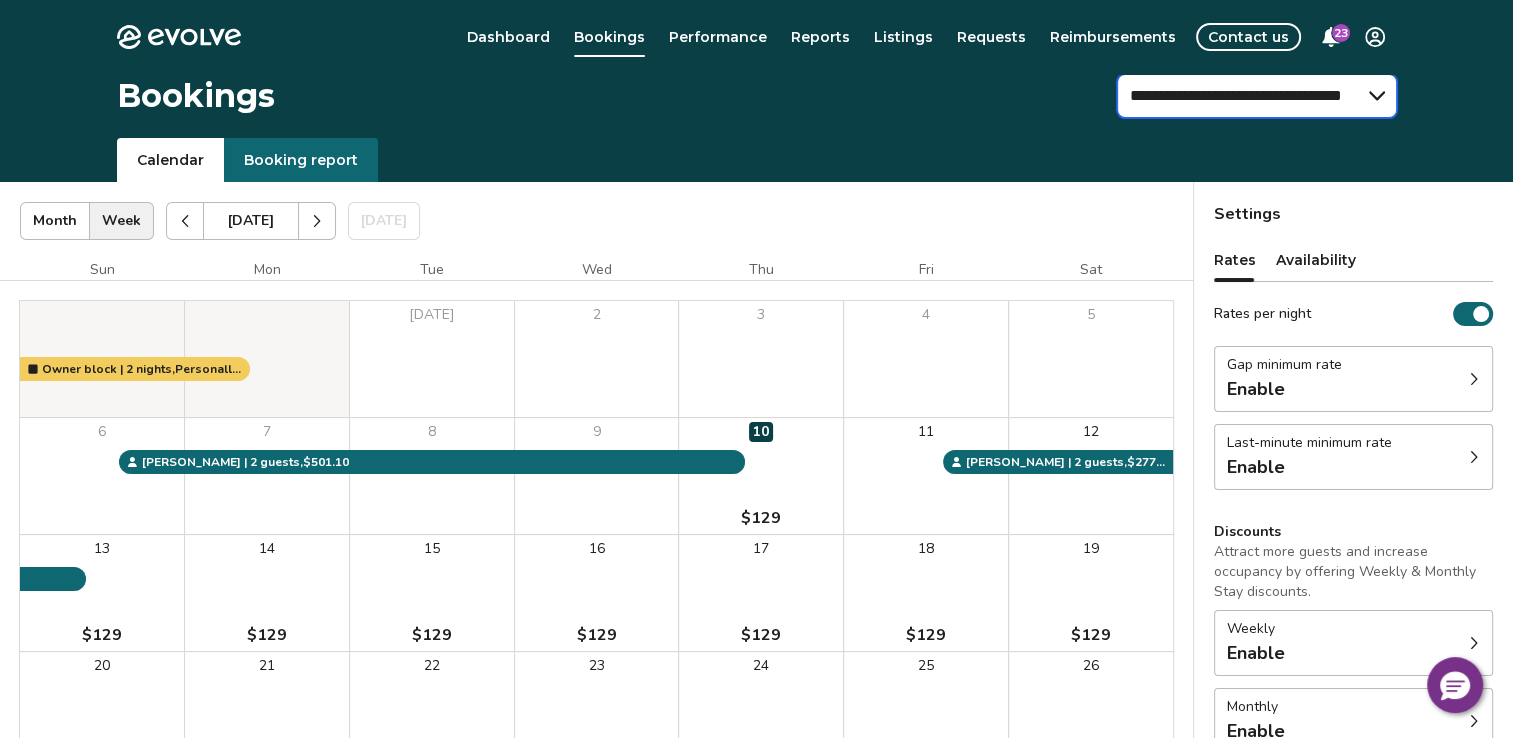 click on "**********" at bounding box center [1257, 96] 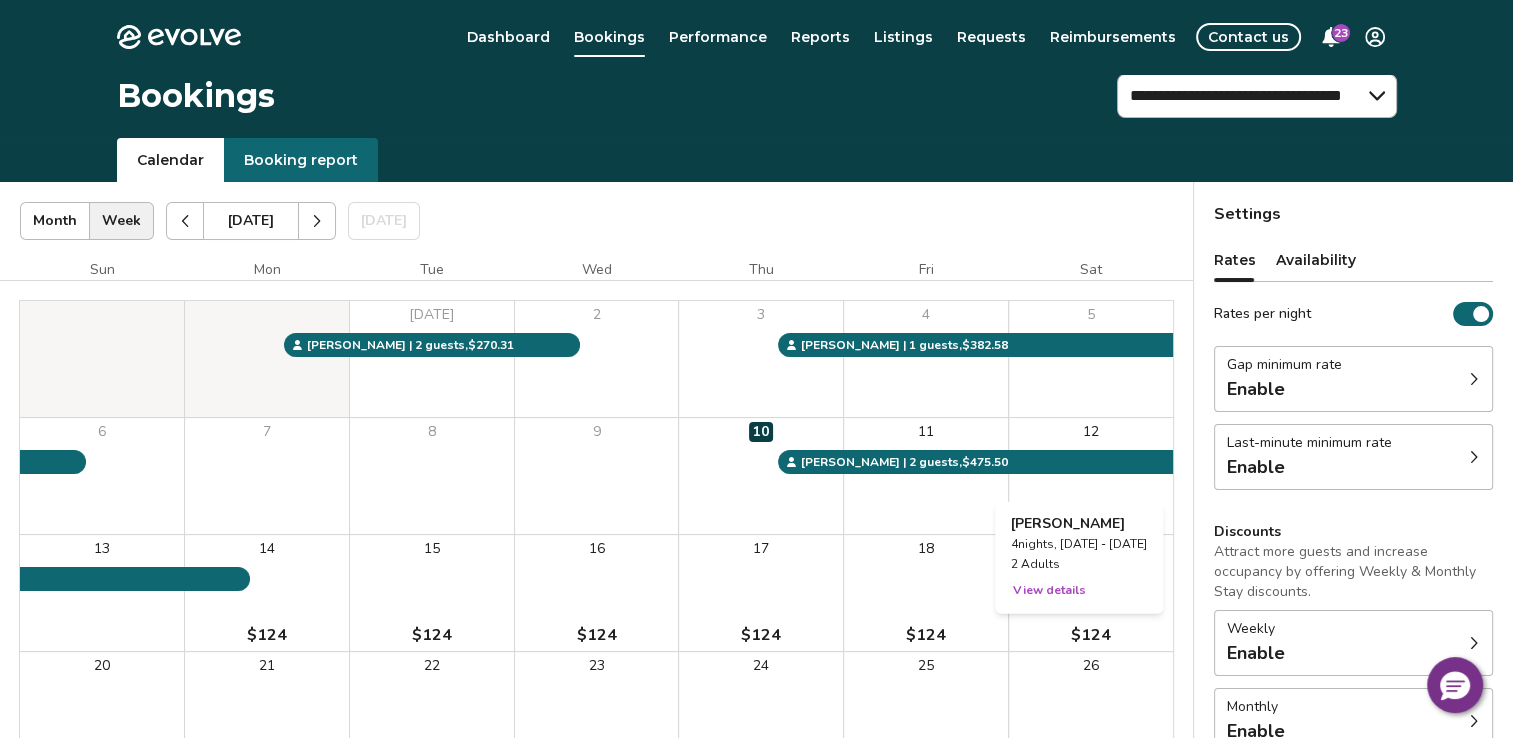 click on "View details" at bounding box center [1049, 590] 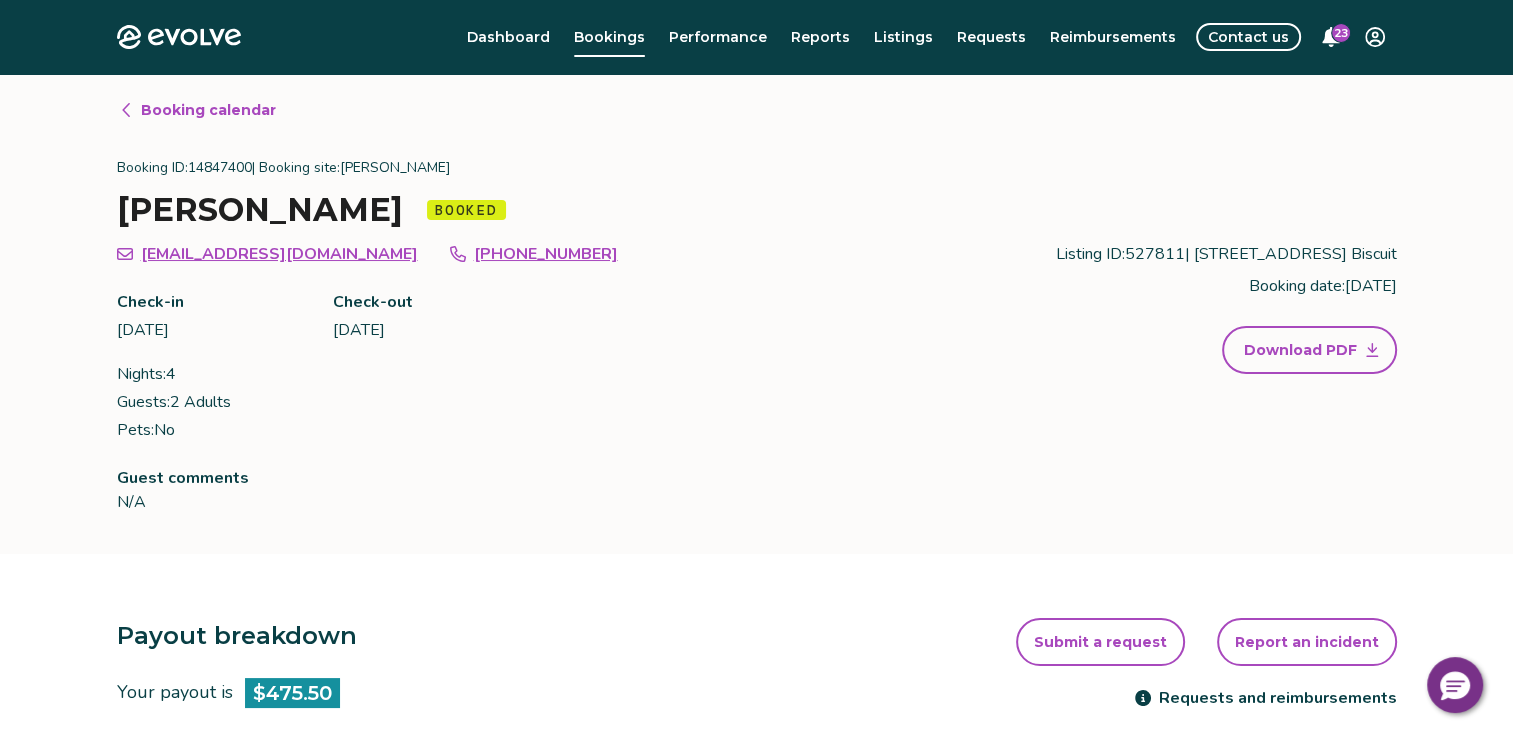 click on "Booking calendar" at bounding box center (208, 110) 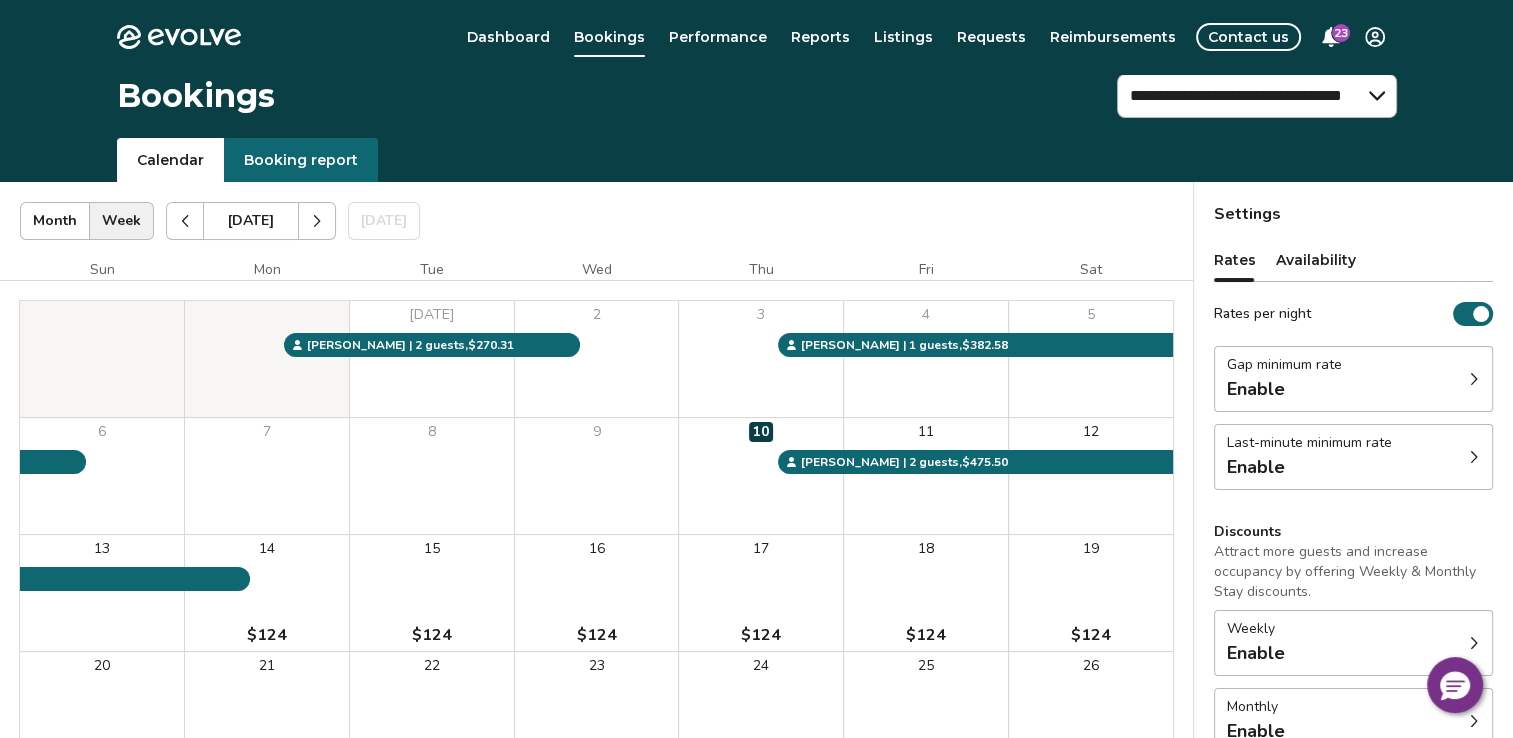 click on "**********" at bounding box center (756, 106) 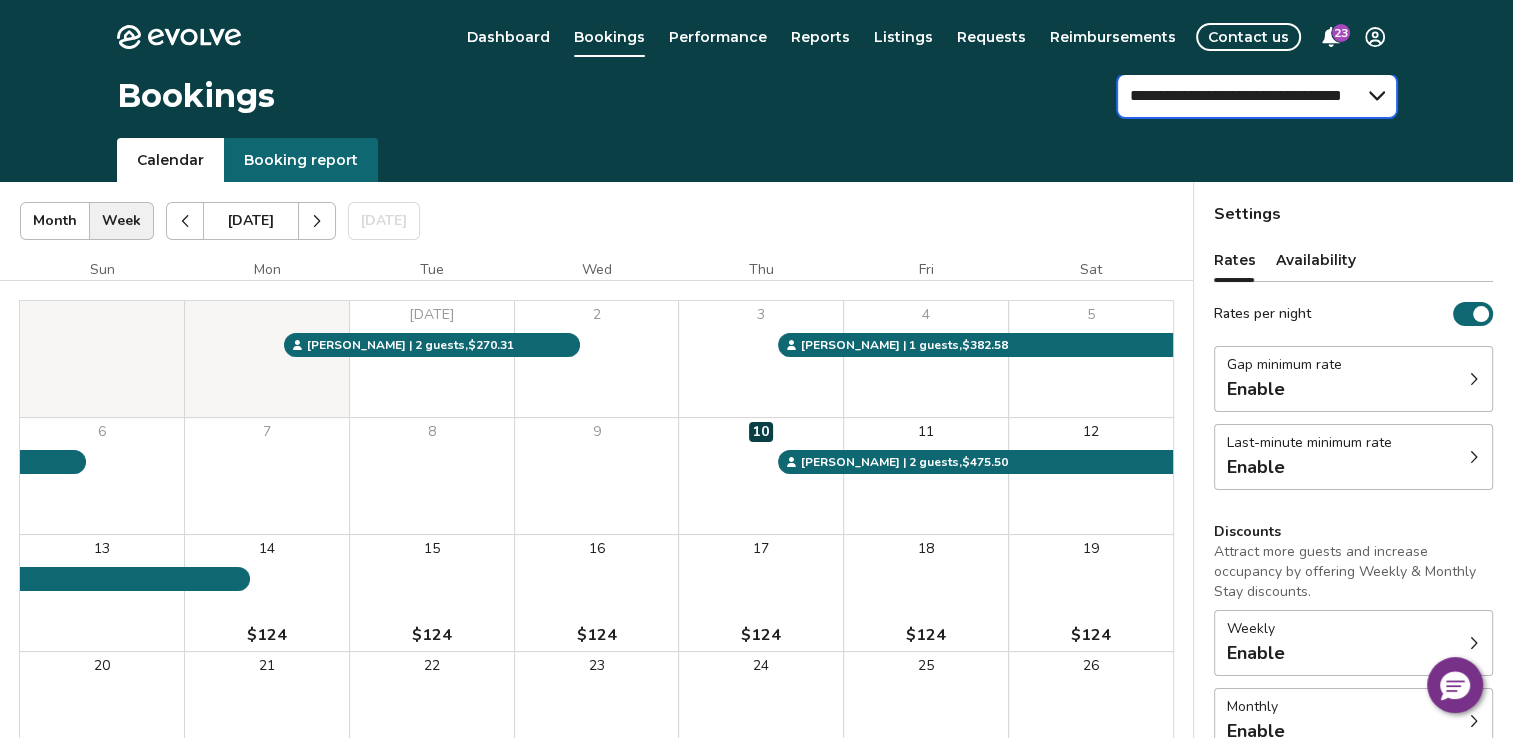 click on "**********" at bounding box center [1257, 96] 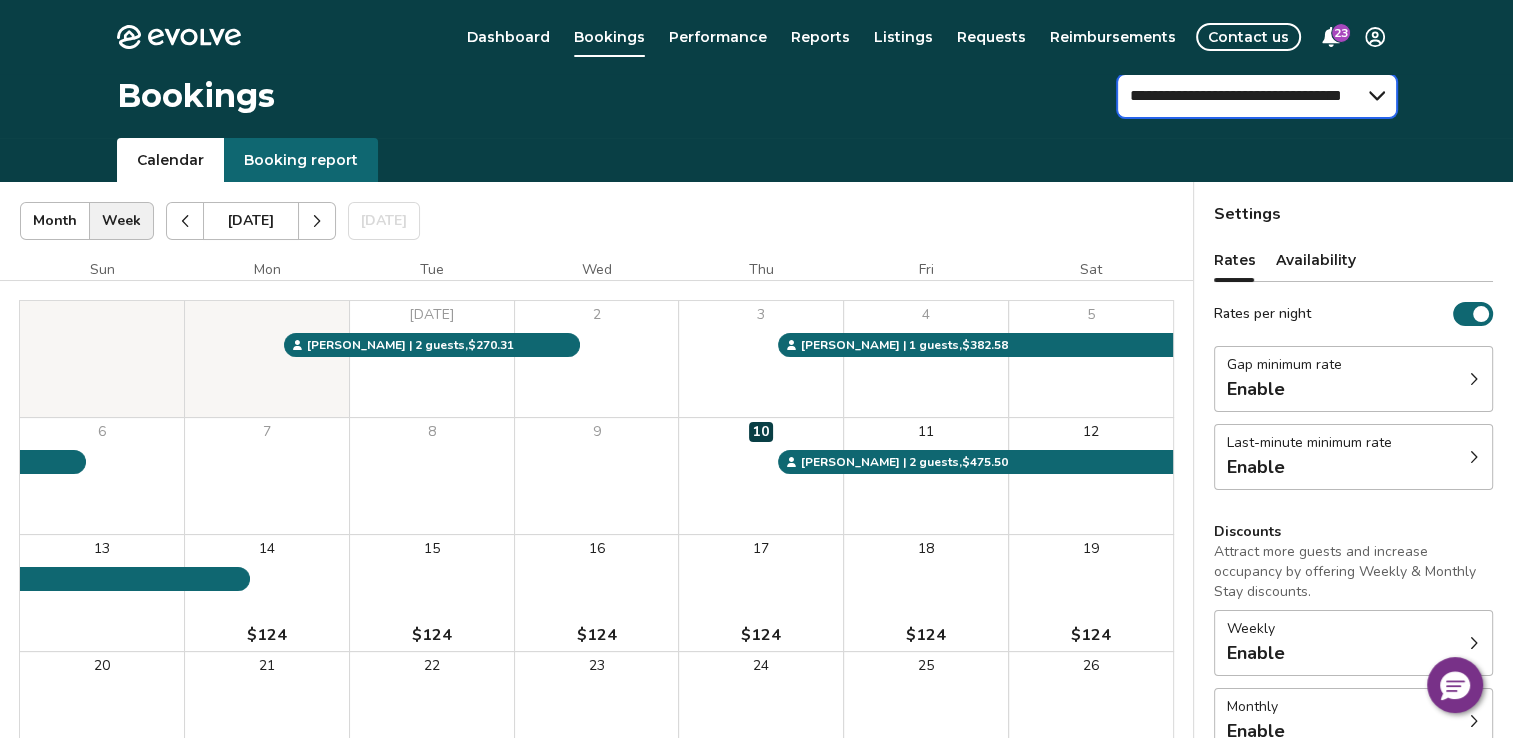 select on "**********" 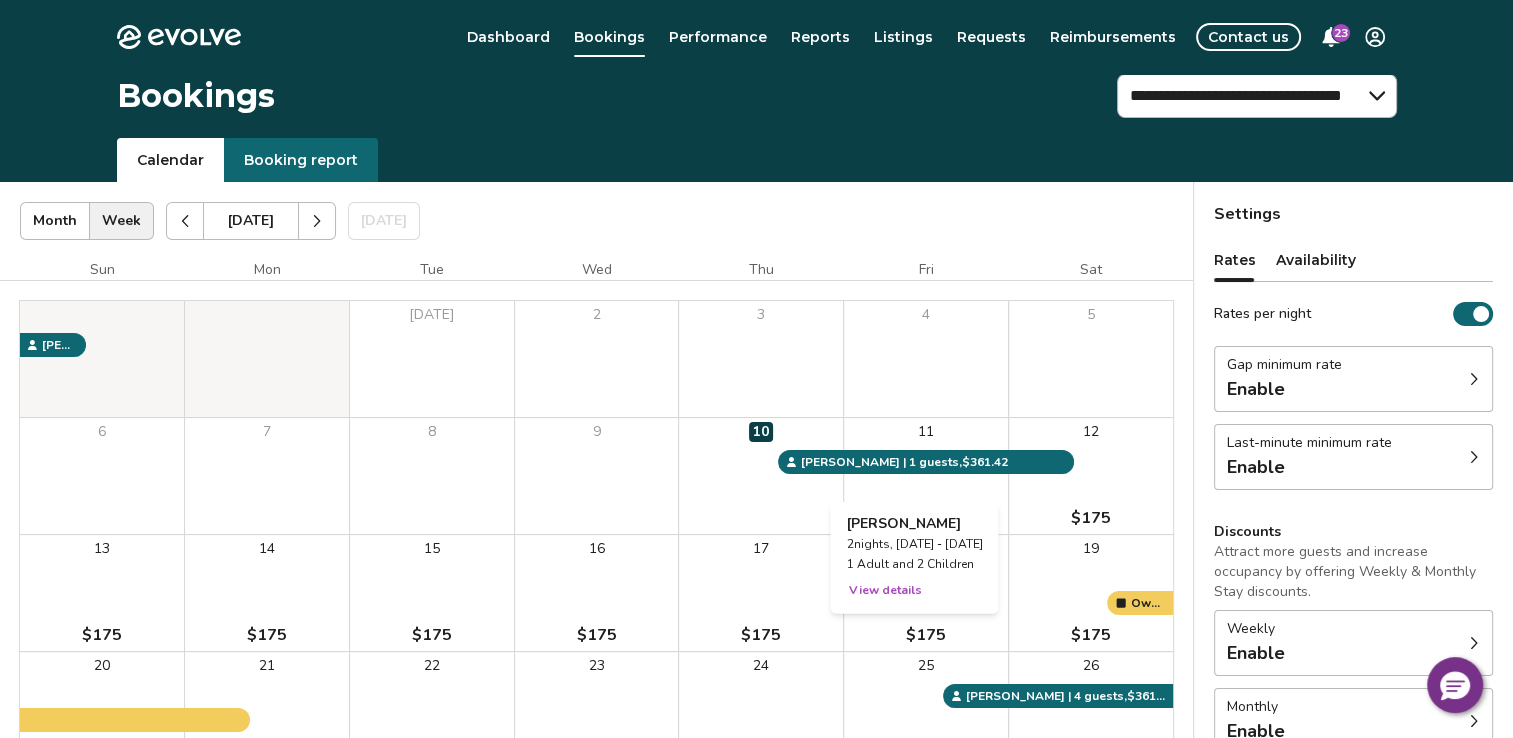 click on "View details" at bounding box center (884, 590) 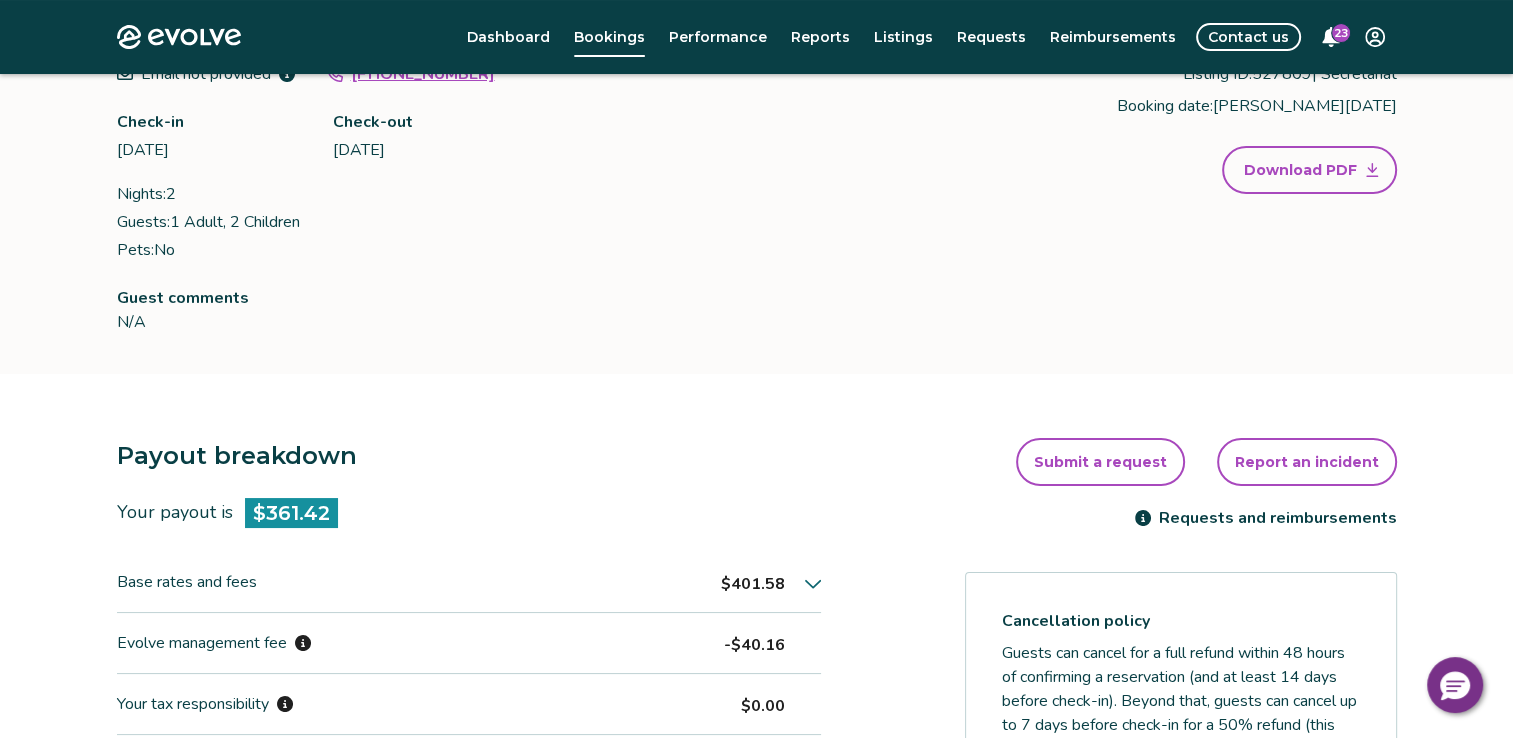 scroll, scrollTop: 0, scrollLeft: 0, axis: both 